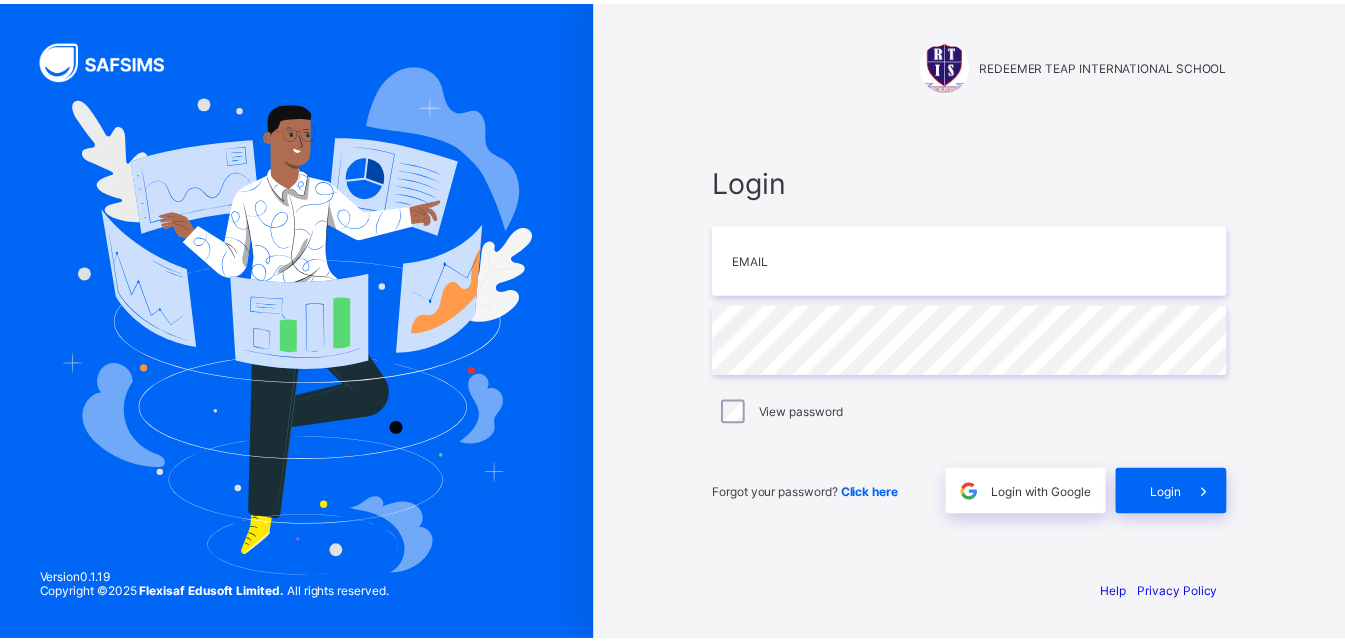 scroll, scrollTop: 0, scrollLeft: 0, axis: both 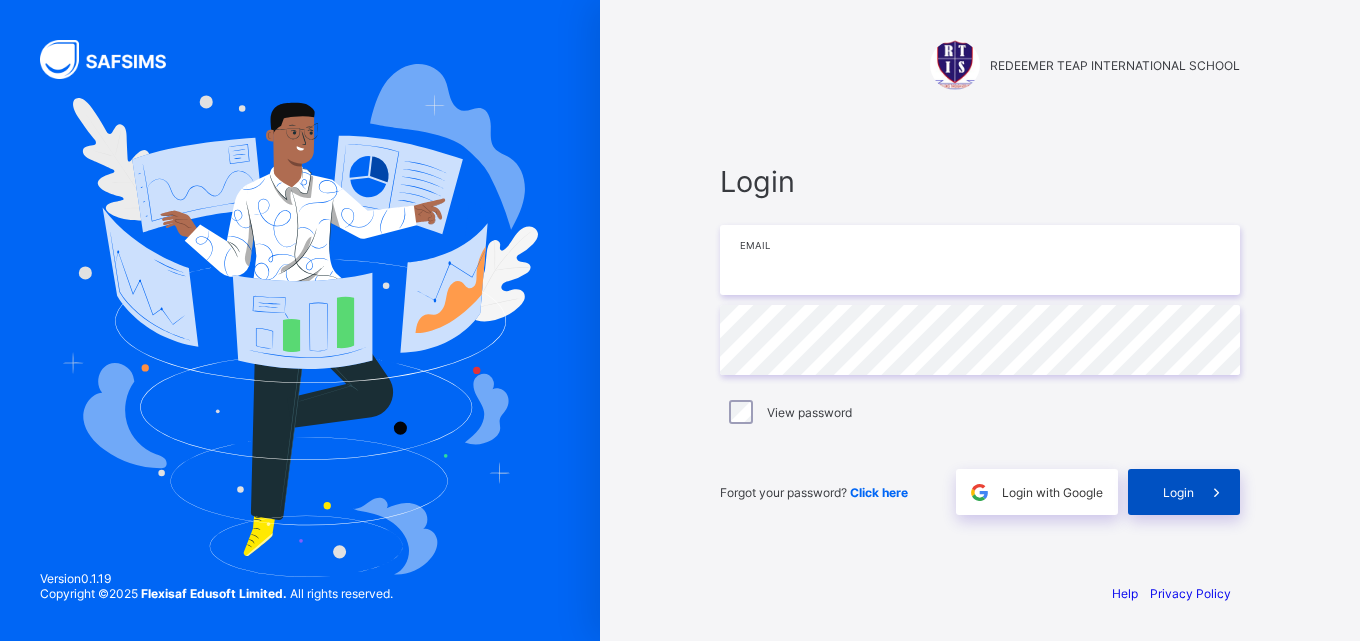 type on "**********" 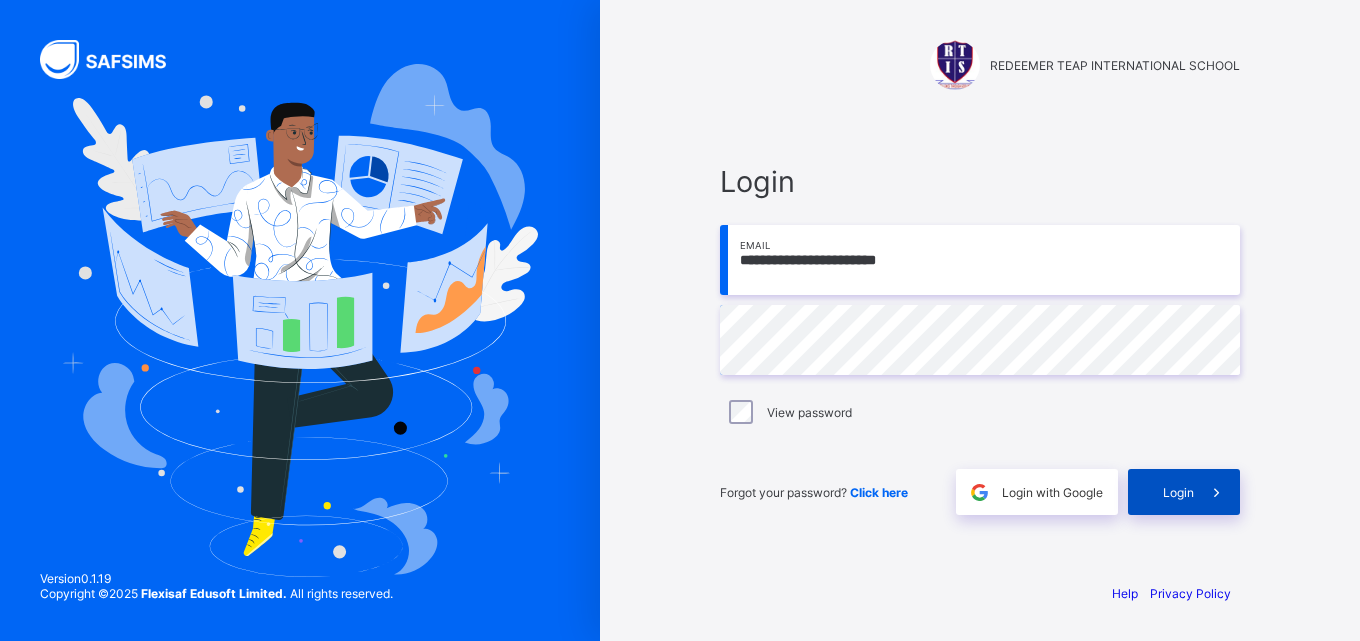 click on "Login" at bounding box center [1178, 492] 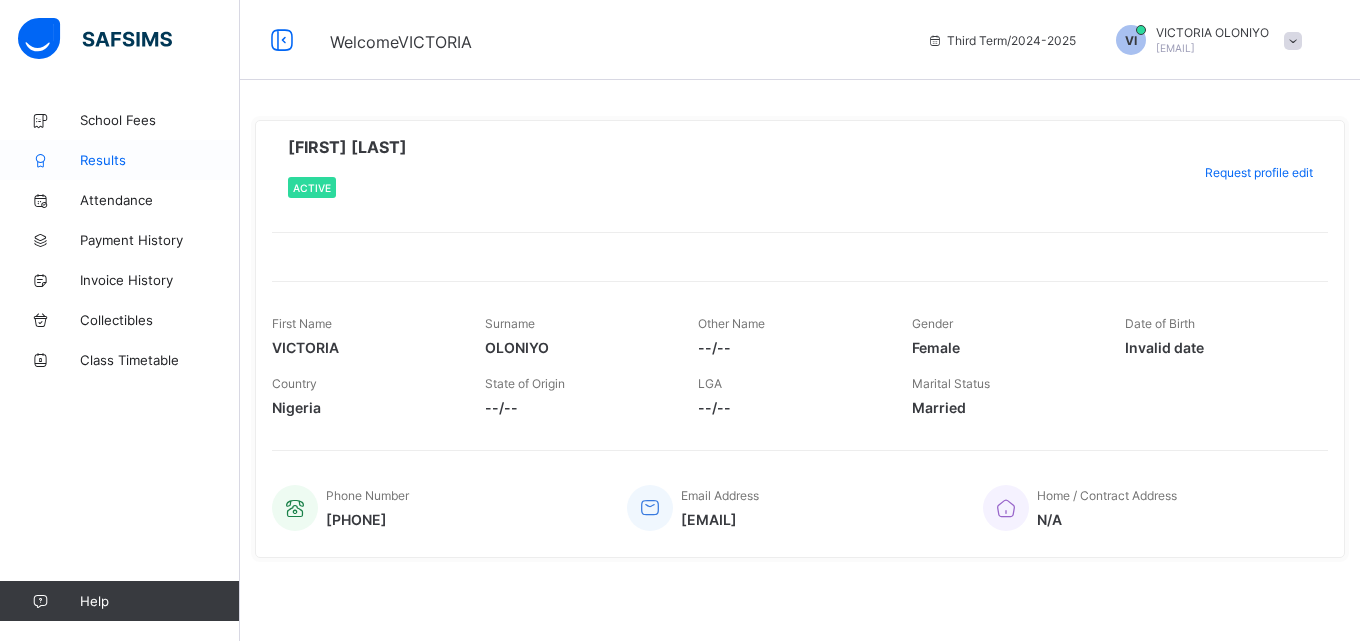 click on "Results" at bounding box center (160, 160) 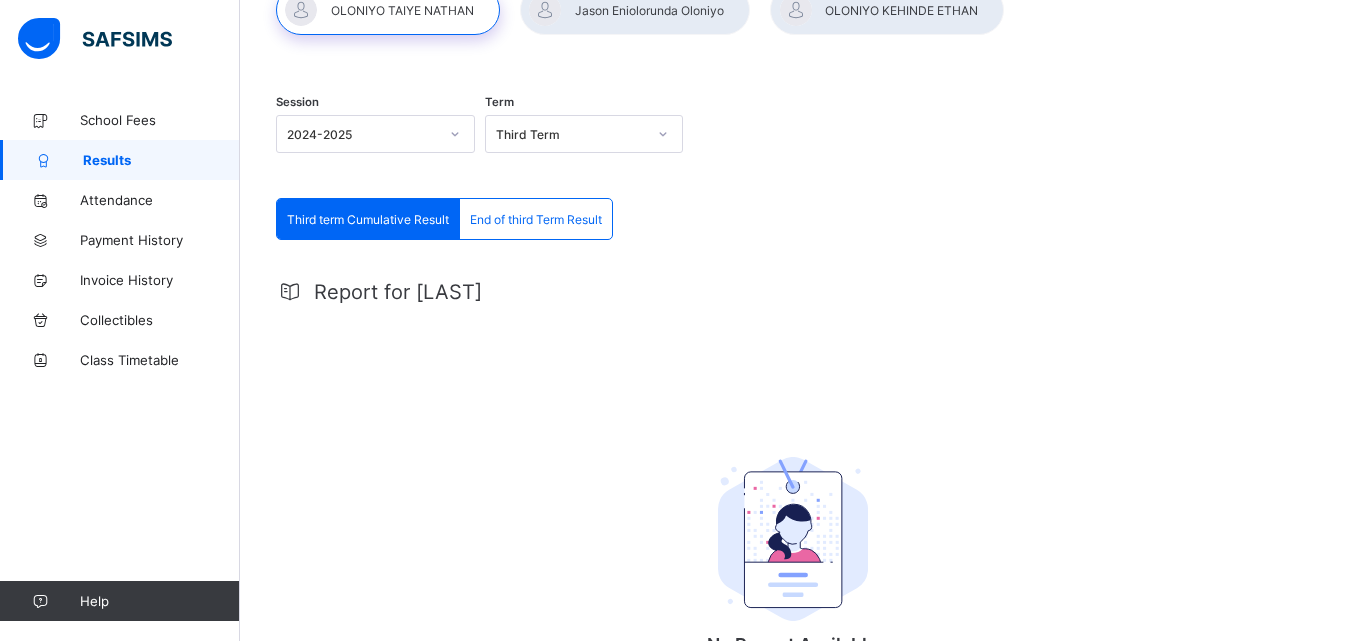 scroll, scrollTop: 0, scrollLeft: 0, axis: both 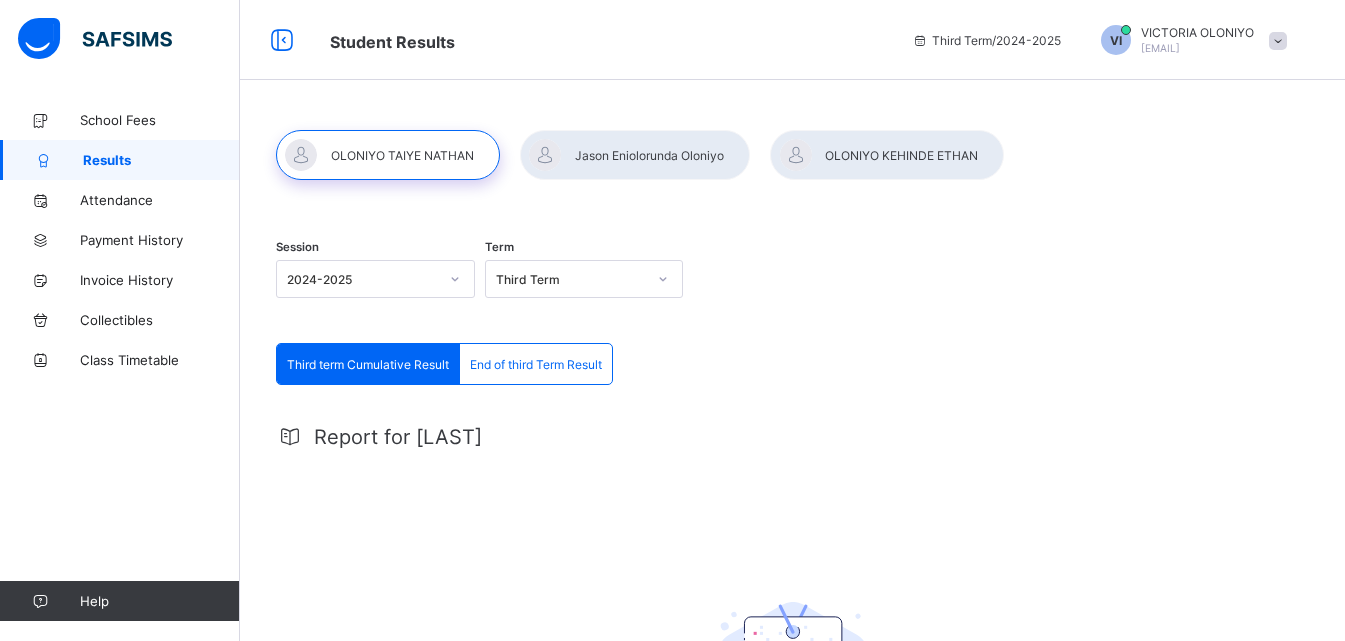 click on "End of third Term Result" at bounding box center (536, 364) 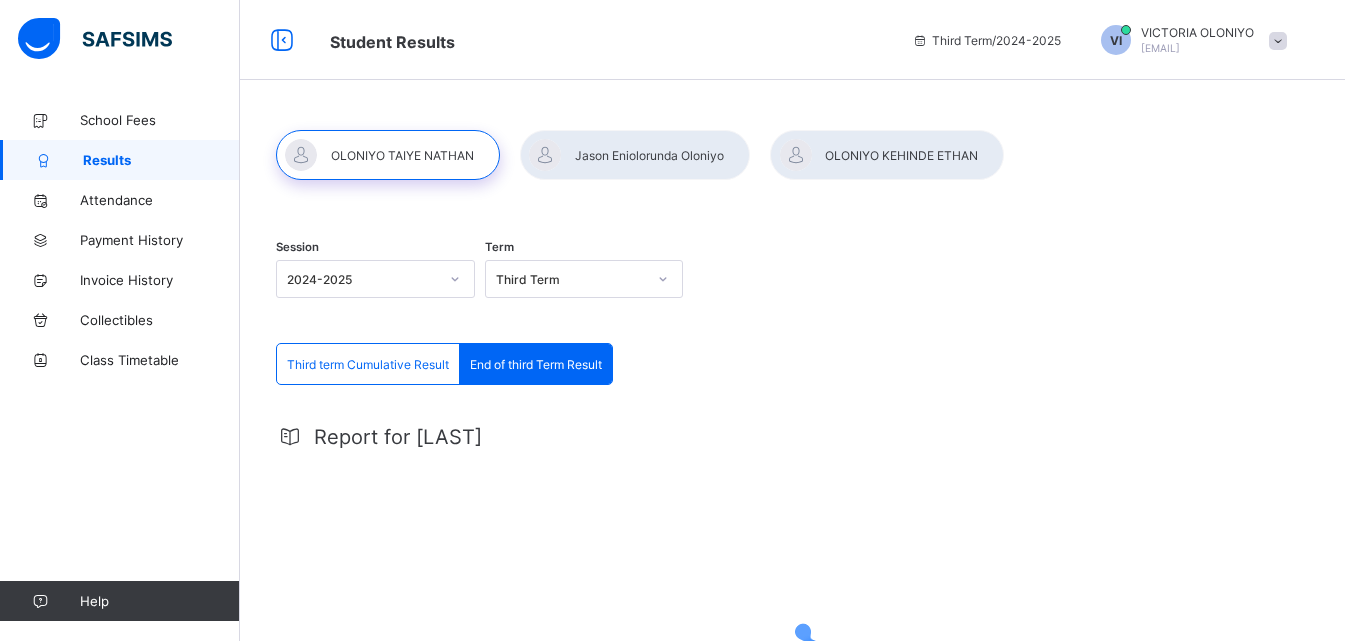 click on "Third term Cumulative Result" at bounding box center (368, 364) 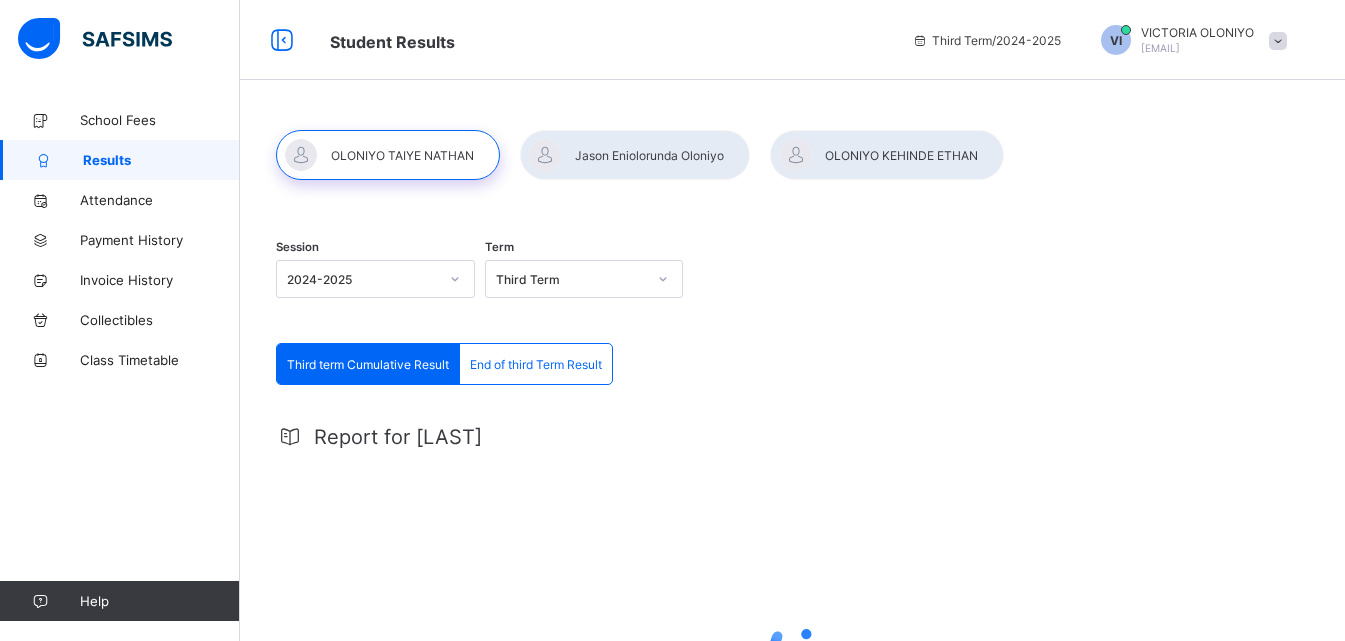 click 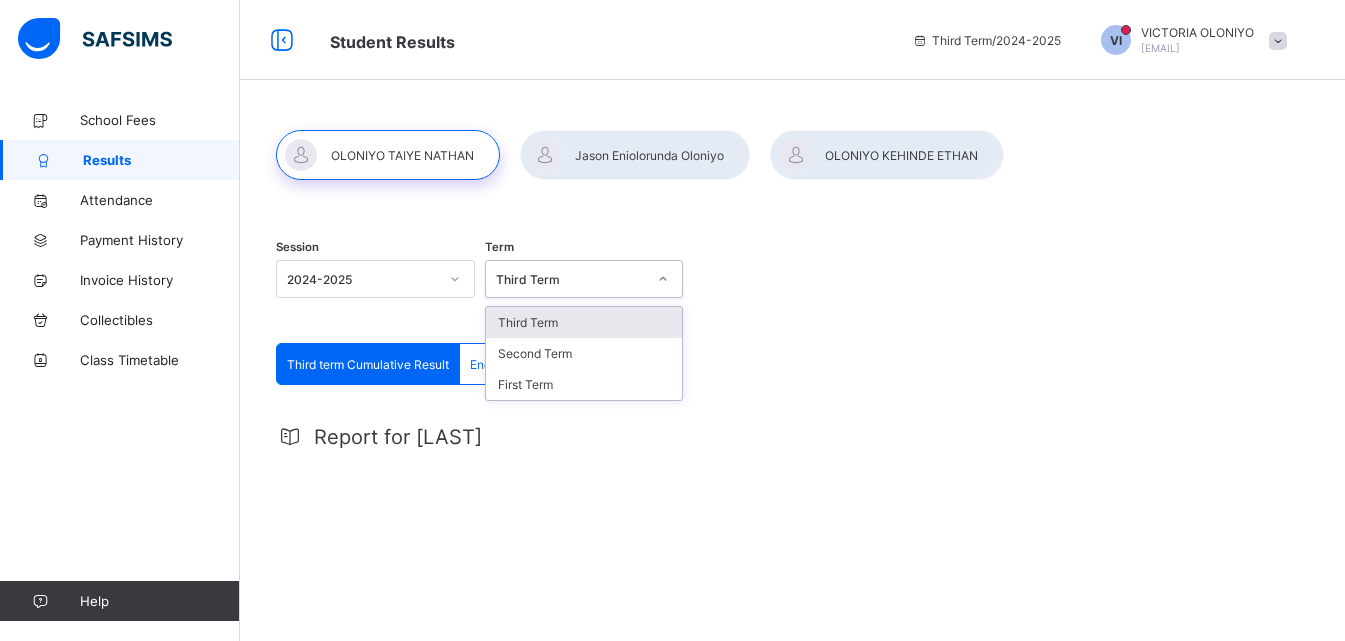 click on "Third Term" at bounding box center [584, 322] 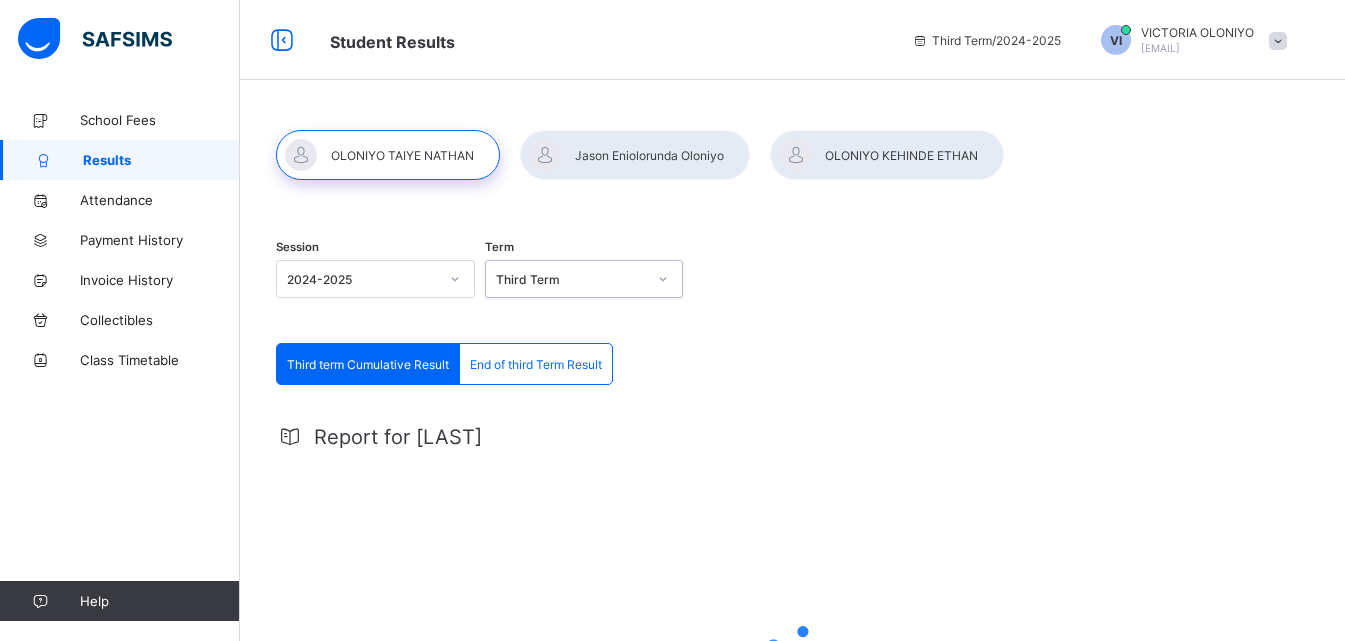 click at bounding box center (455, 279) 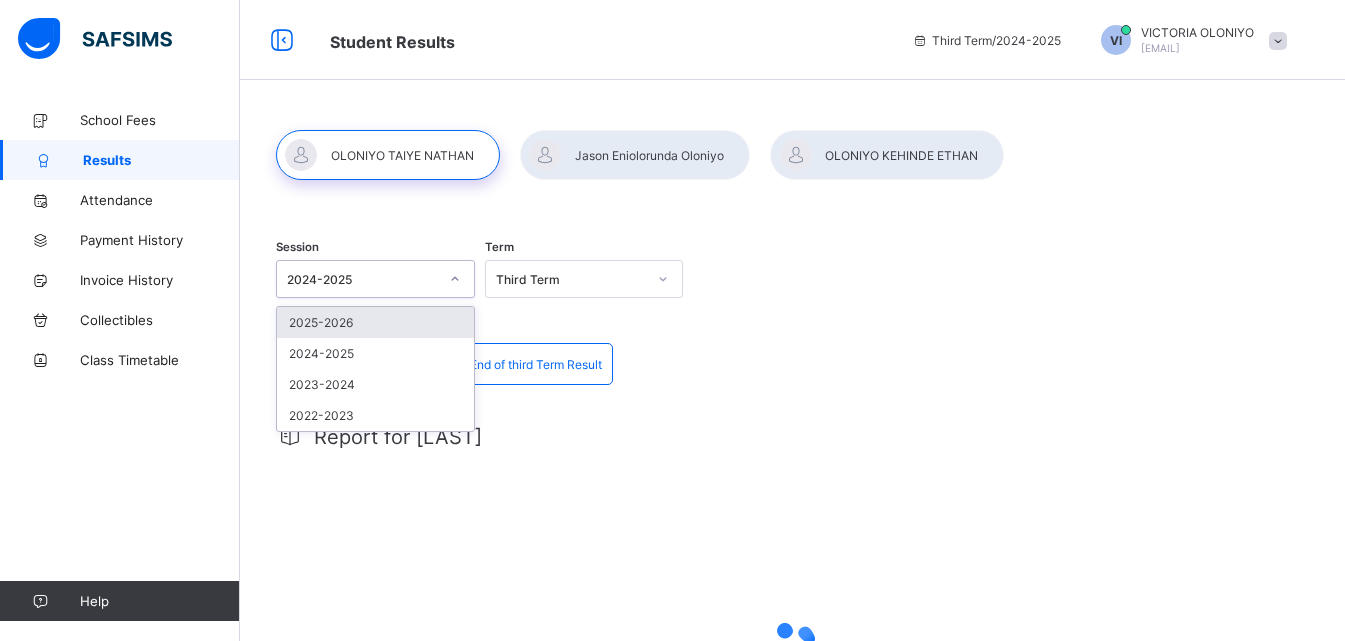 click on "2025-2026" at bounding box center (375, 322) 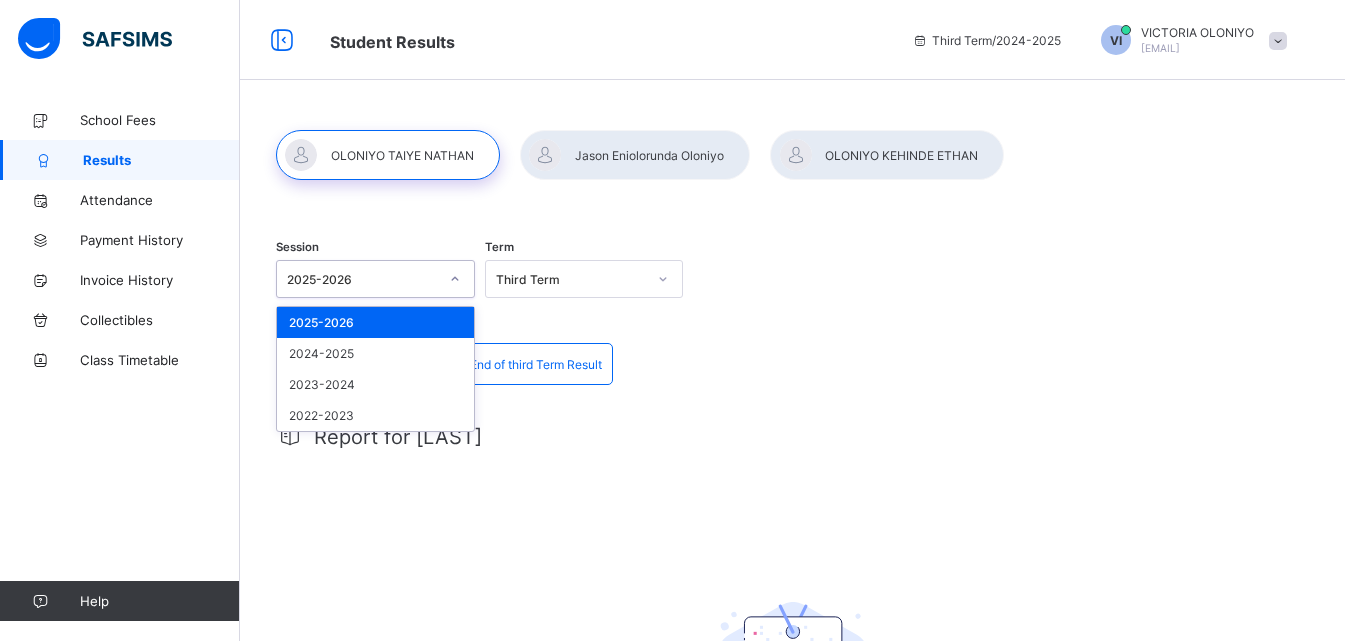 click at bounding box center [455, 279] 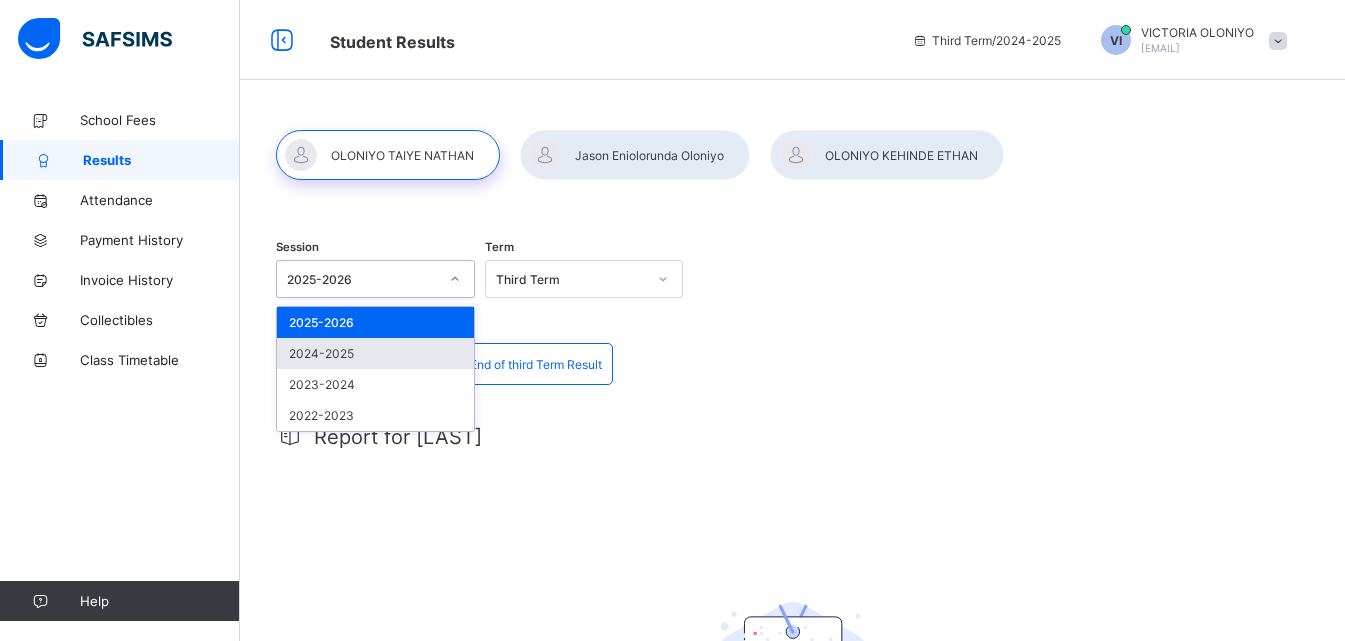 click on "2024-2025" at bounding box center [375, 353] 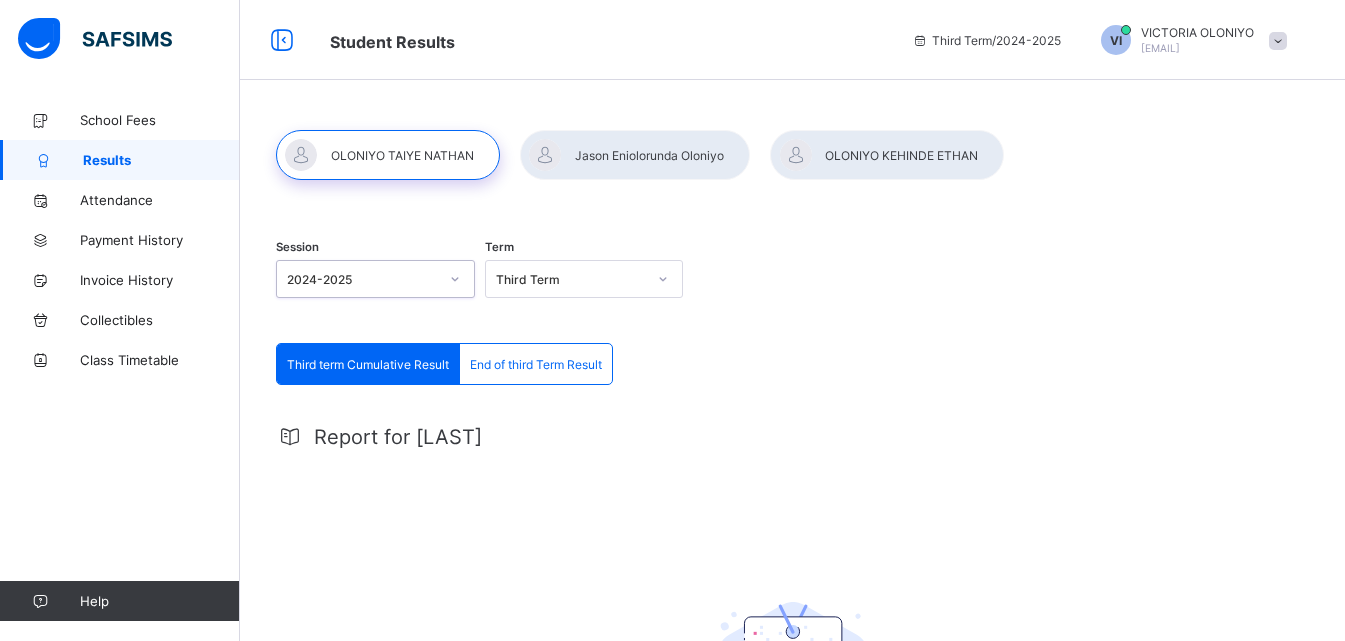 click 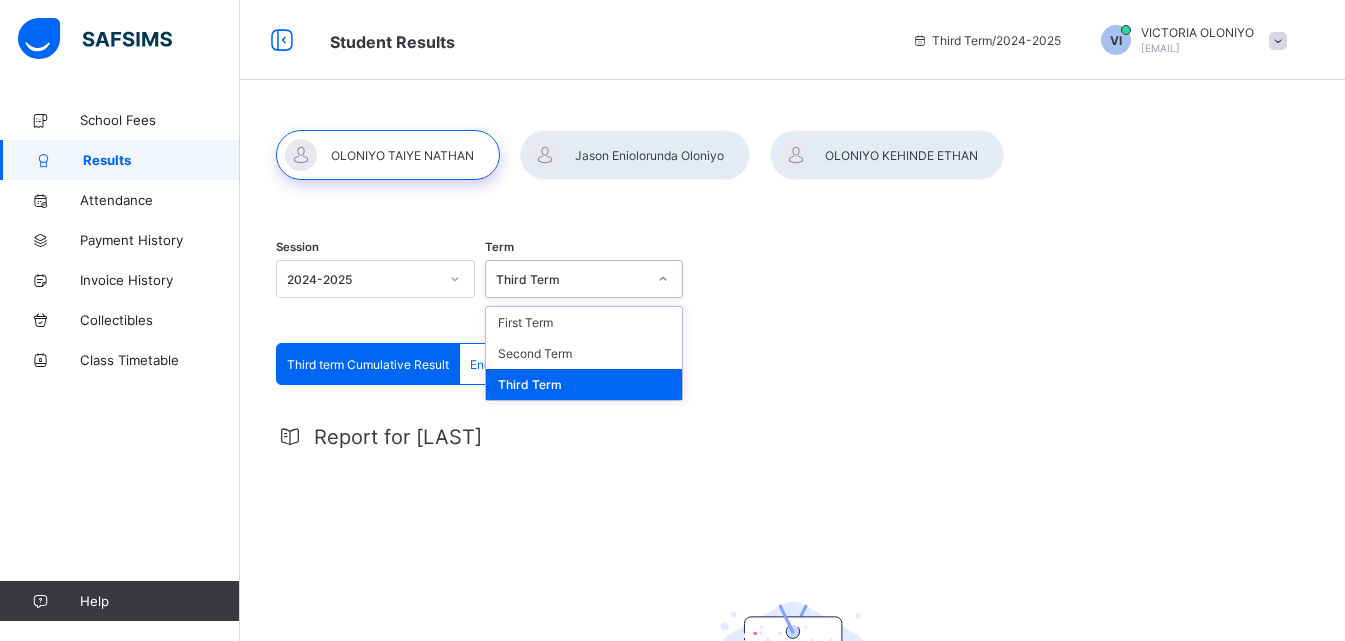 click on "Third Term" at bounding box center (584, 384) 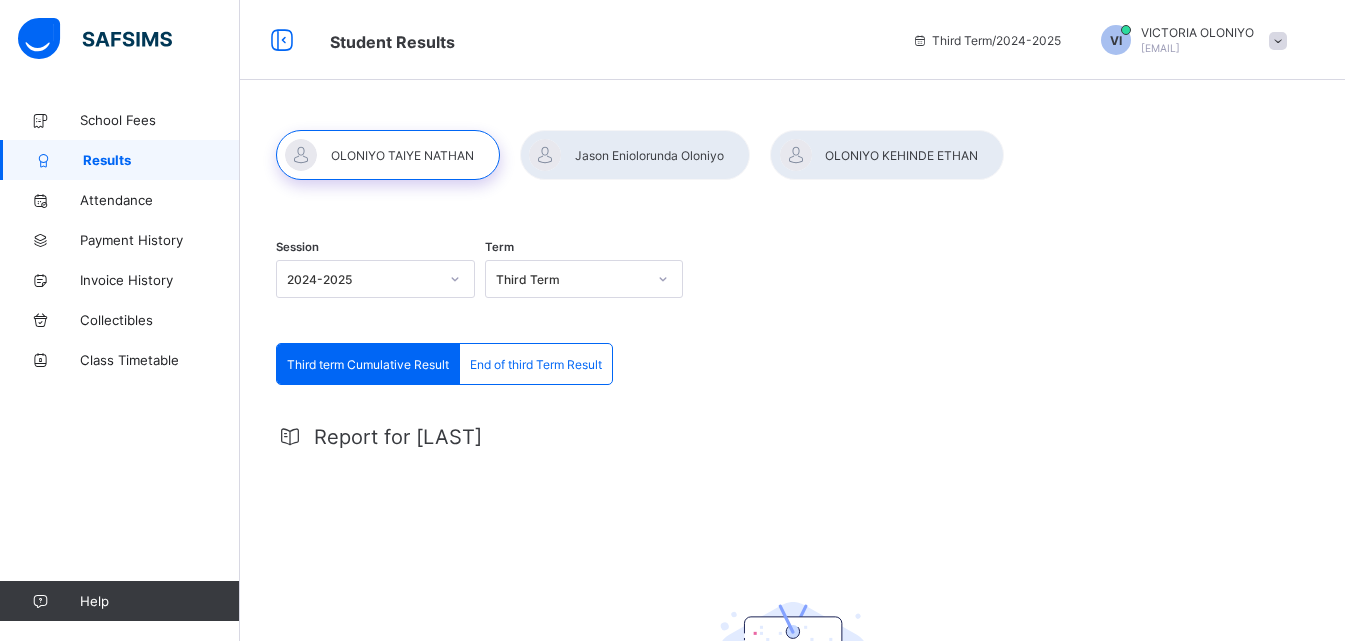 click on "End of third Term Result" at bounding box center (536, 364) 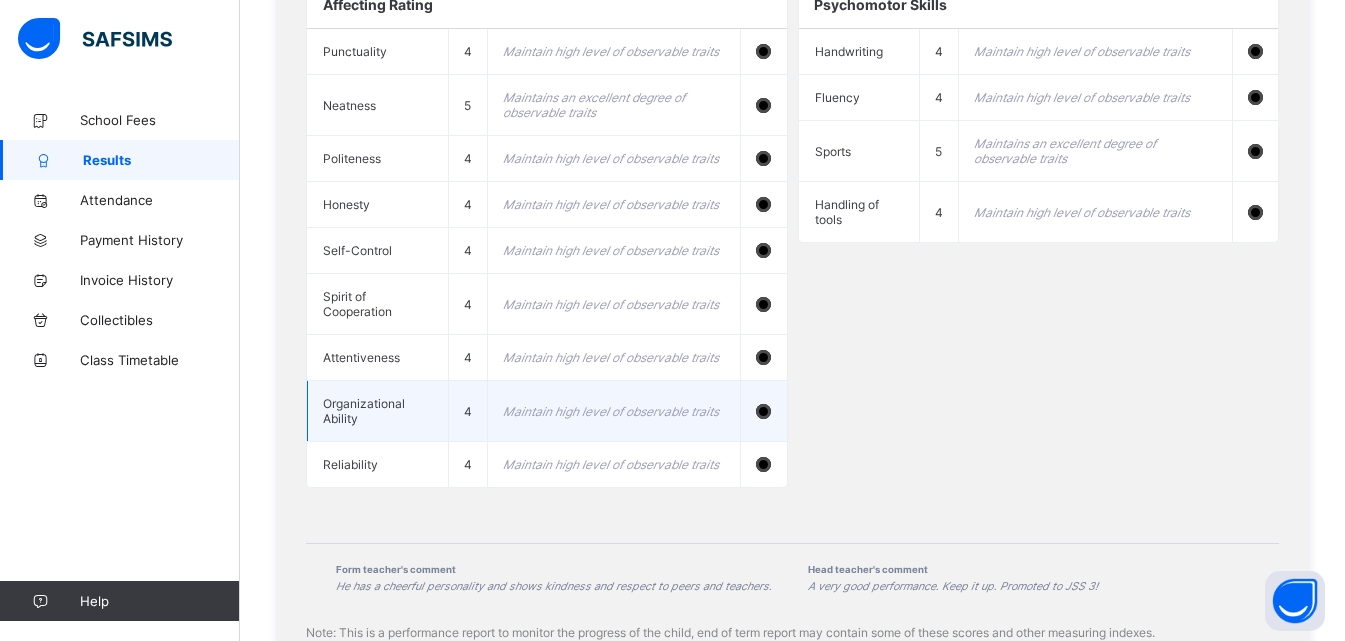 scroll, scrollTop: 2195, scrollLeft: 0, axis: vertical 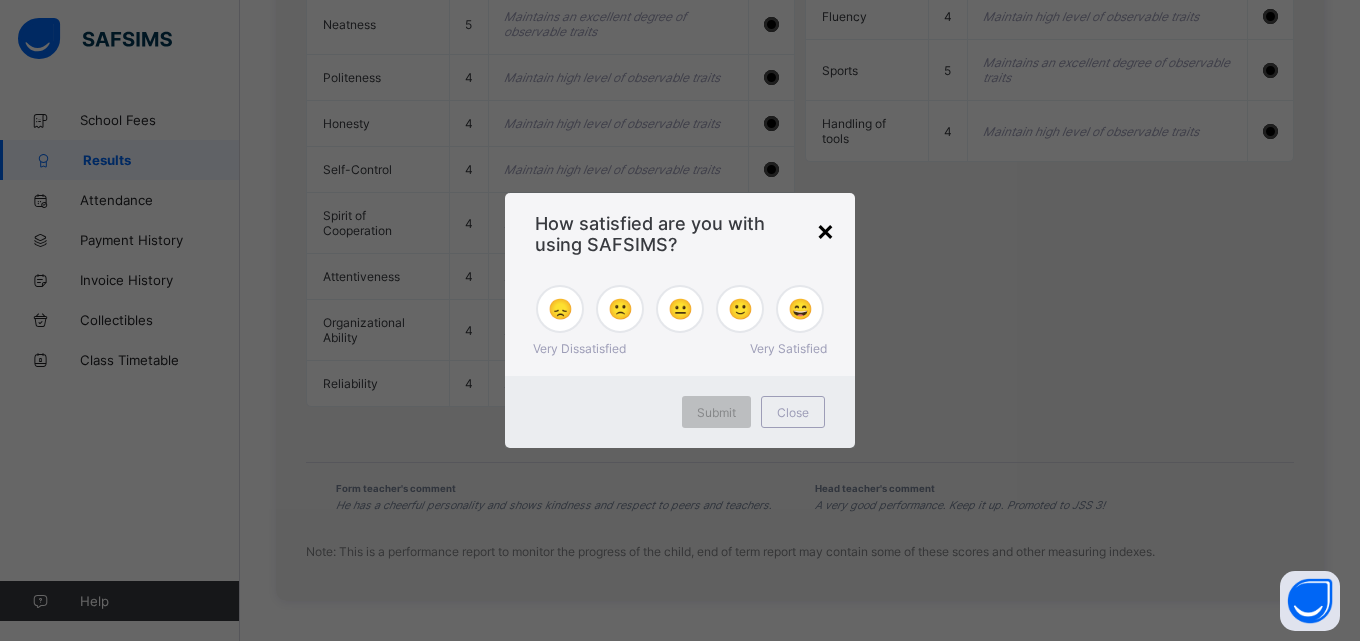 click on "×" at bounding box center [825, 230] 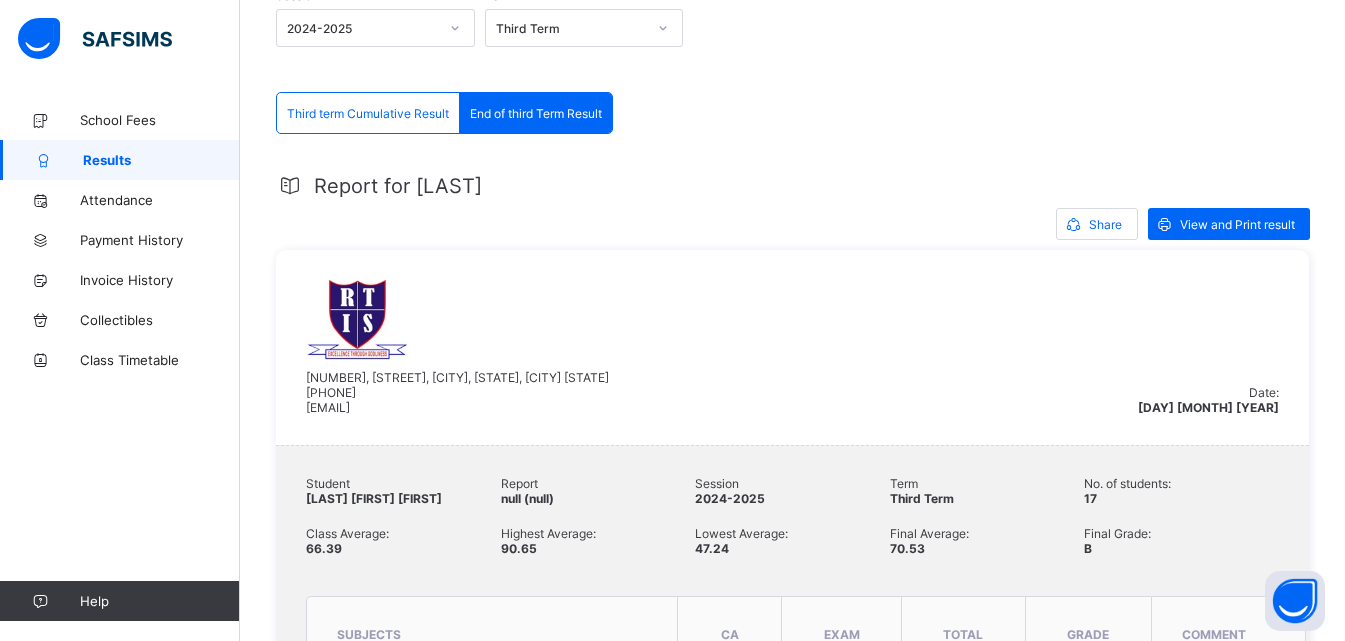 scroll, scrollTop: 195, scrollLeft: 0, axis: vertical 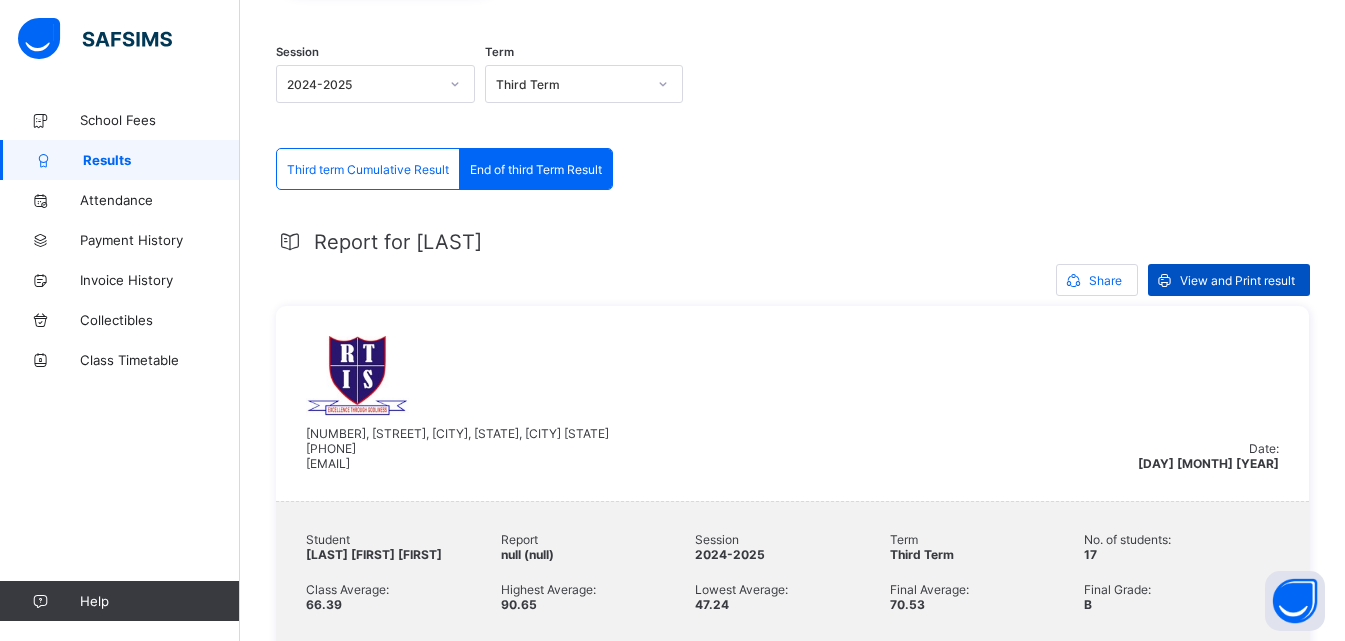 click on "View and Print result" at bounding box center (1237, 280) 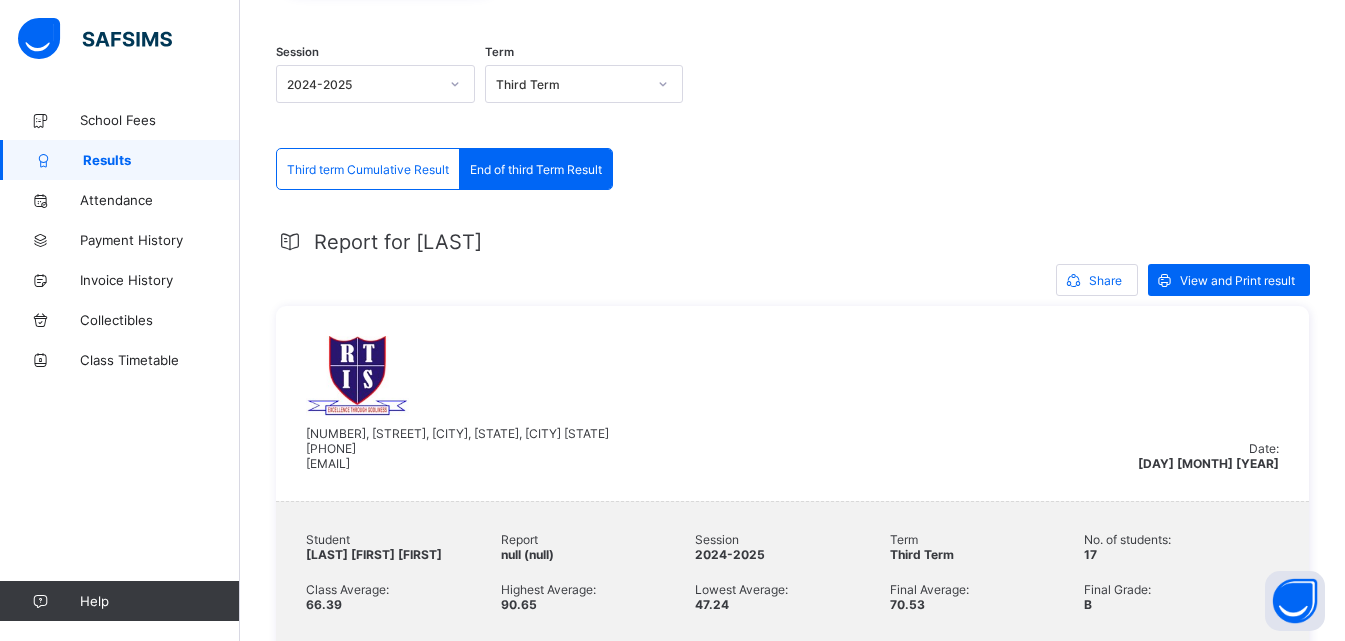 scroll, scrollTop: 0, scrollLeft: 0, axis: both 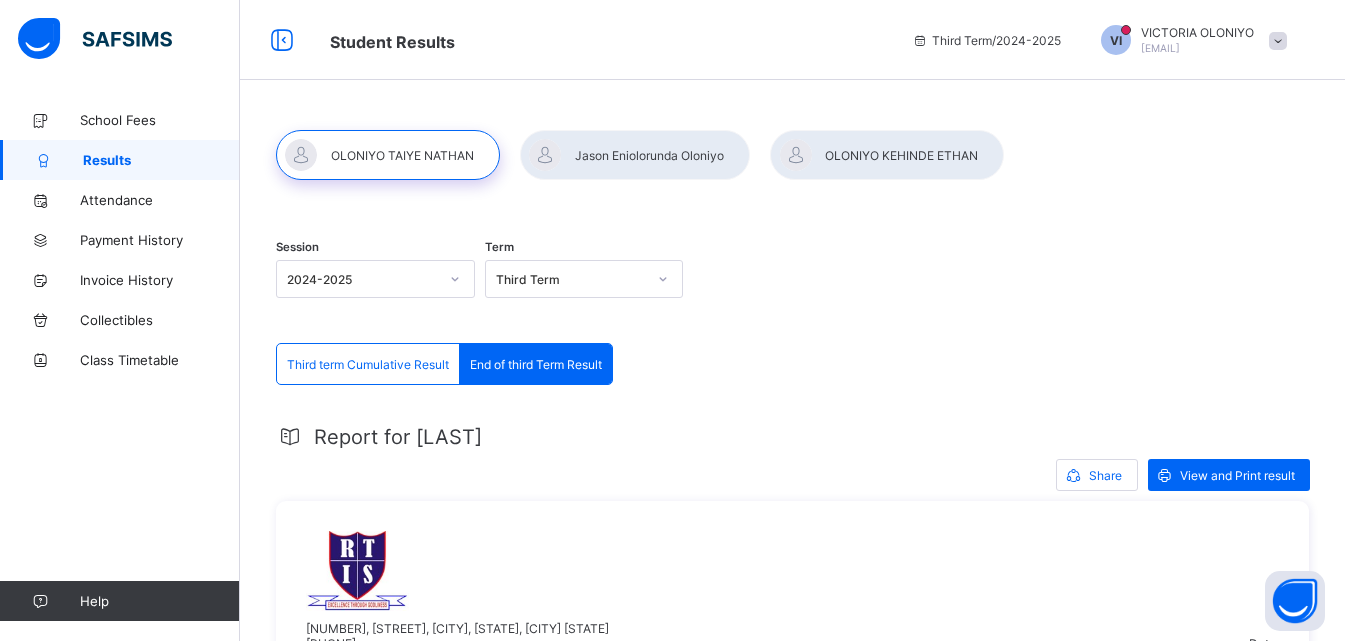 click at bounding box center [635, 155] 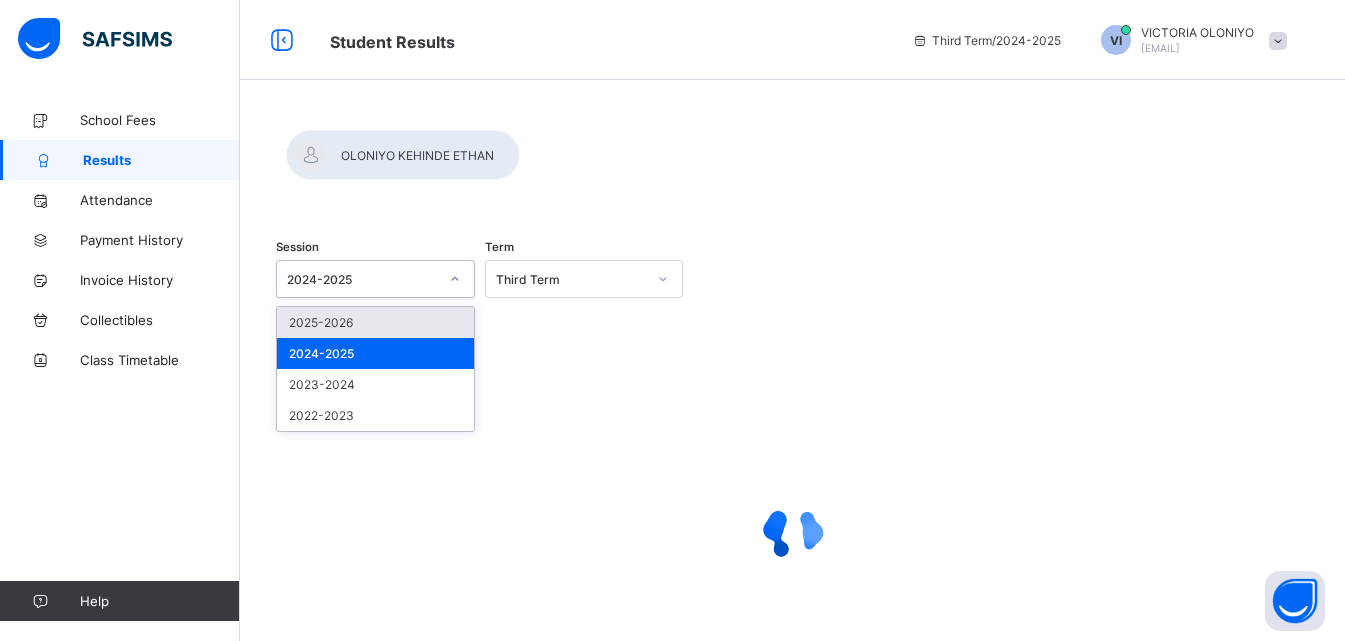 click 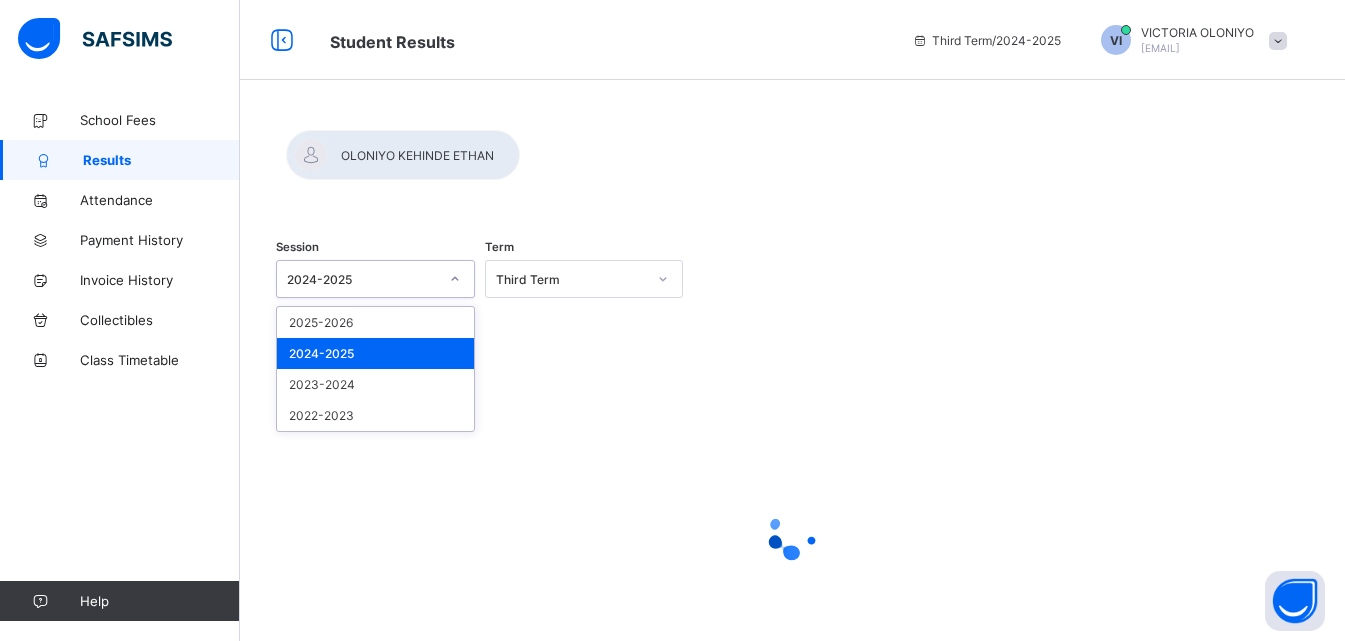 click on "2024-2025" at bounding box center [375, 353] 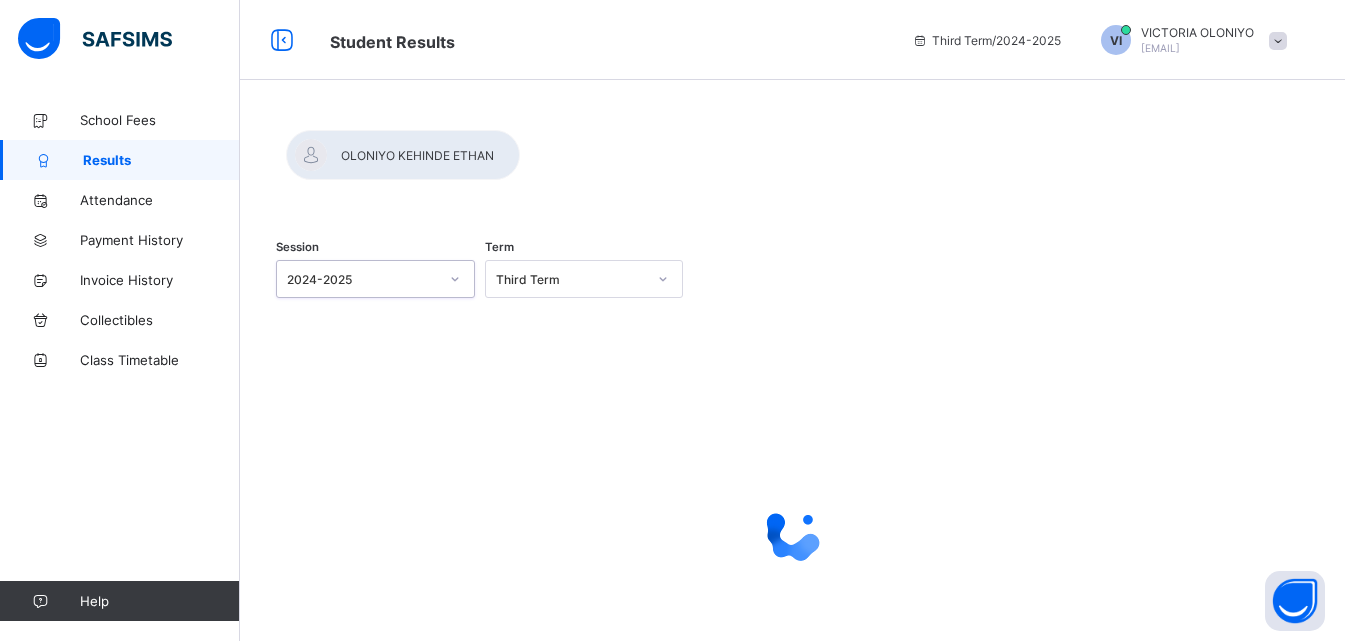 click 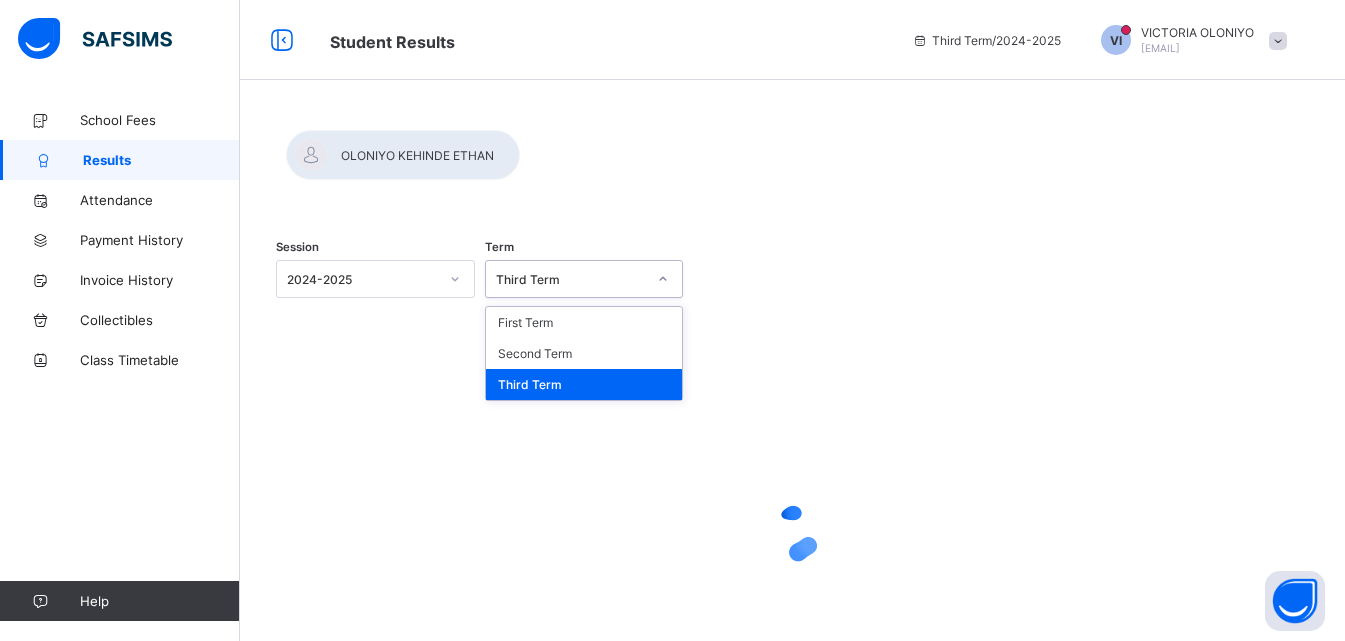 click on "Third Term" at bounding box center (584, 384) 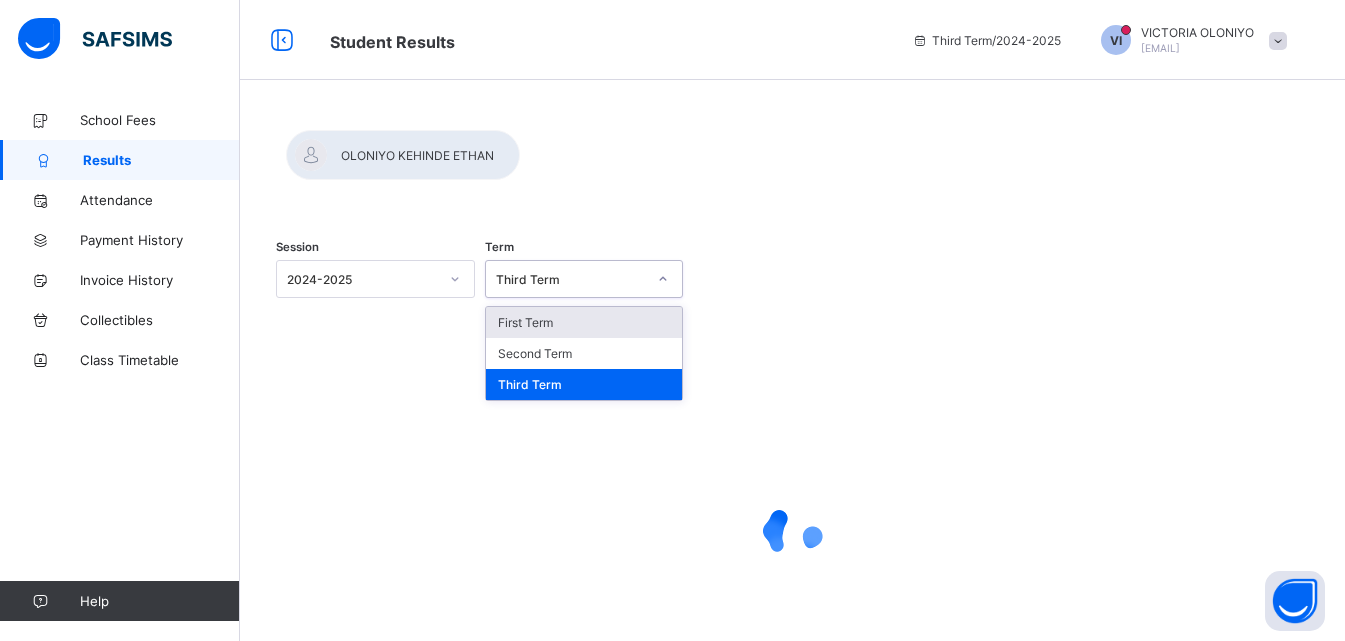 click on "Third Term" at bounding box center [565, 279] 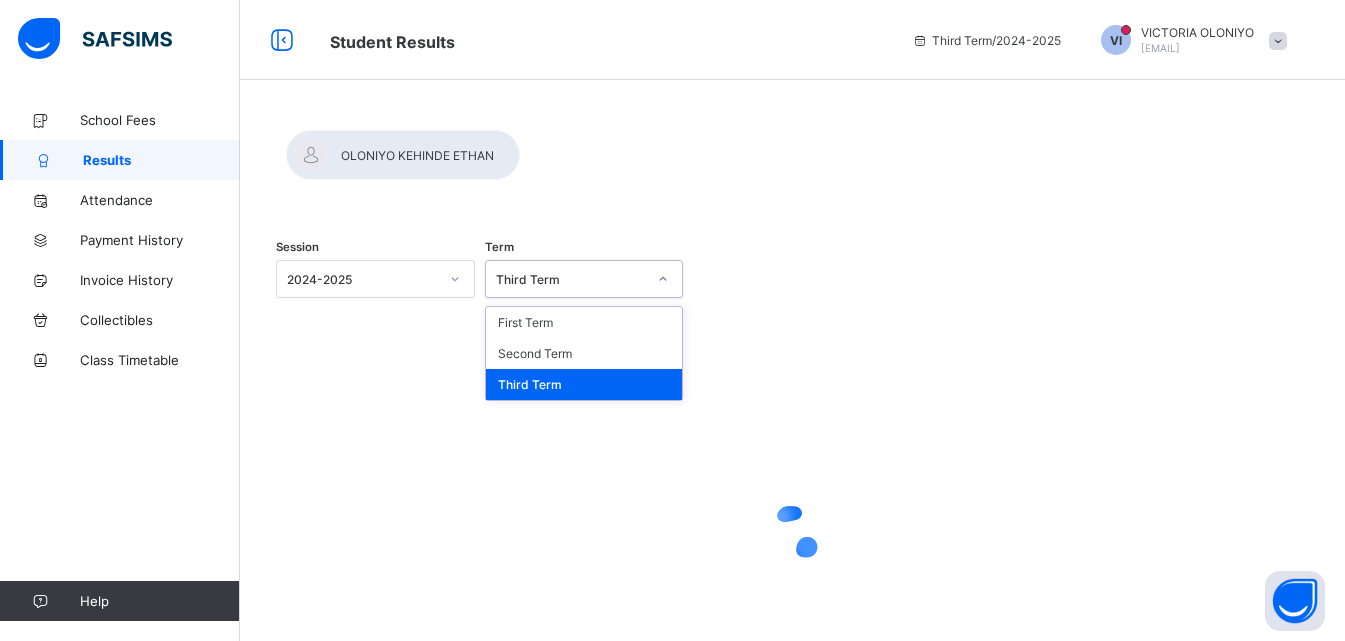 click on "Third Term" at bounding box center [584, 384] 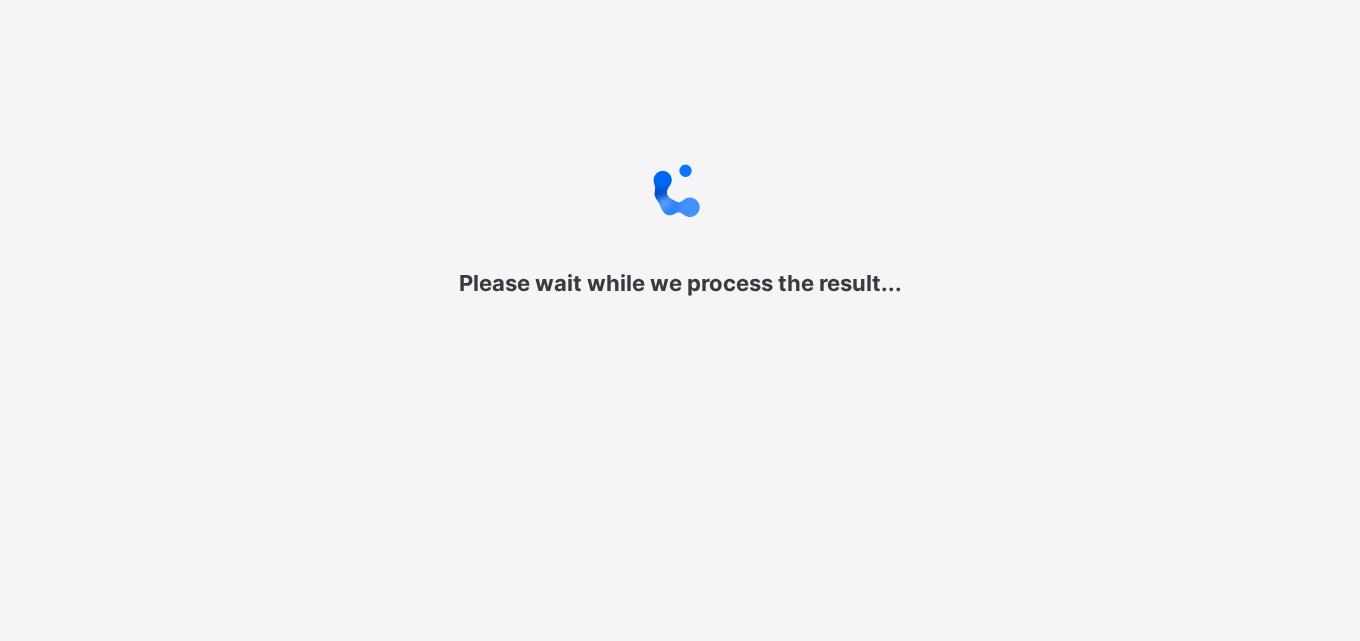 scroll, scrollTop: 0, scrollLeft: 0, axis: both 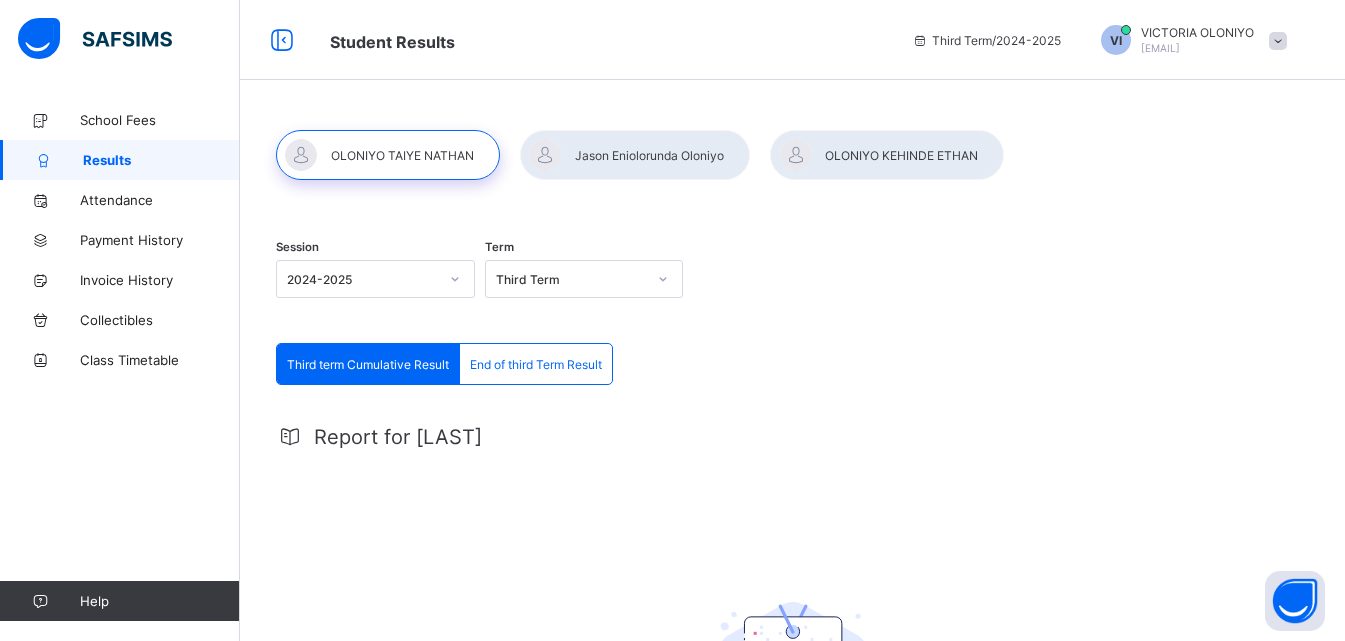 click at bounding box center [635, 155] 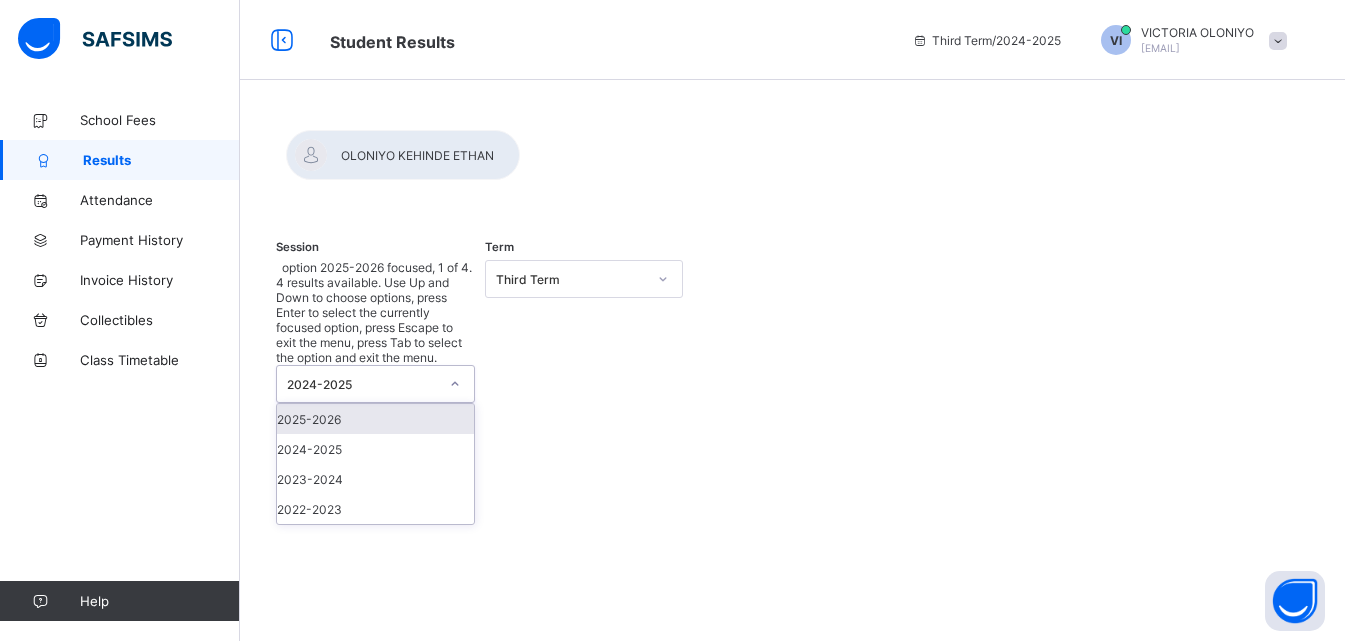 click 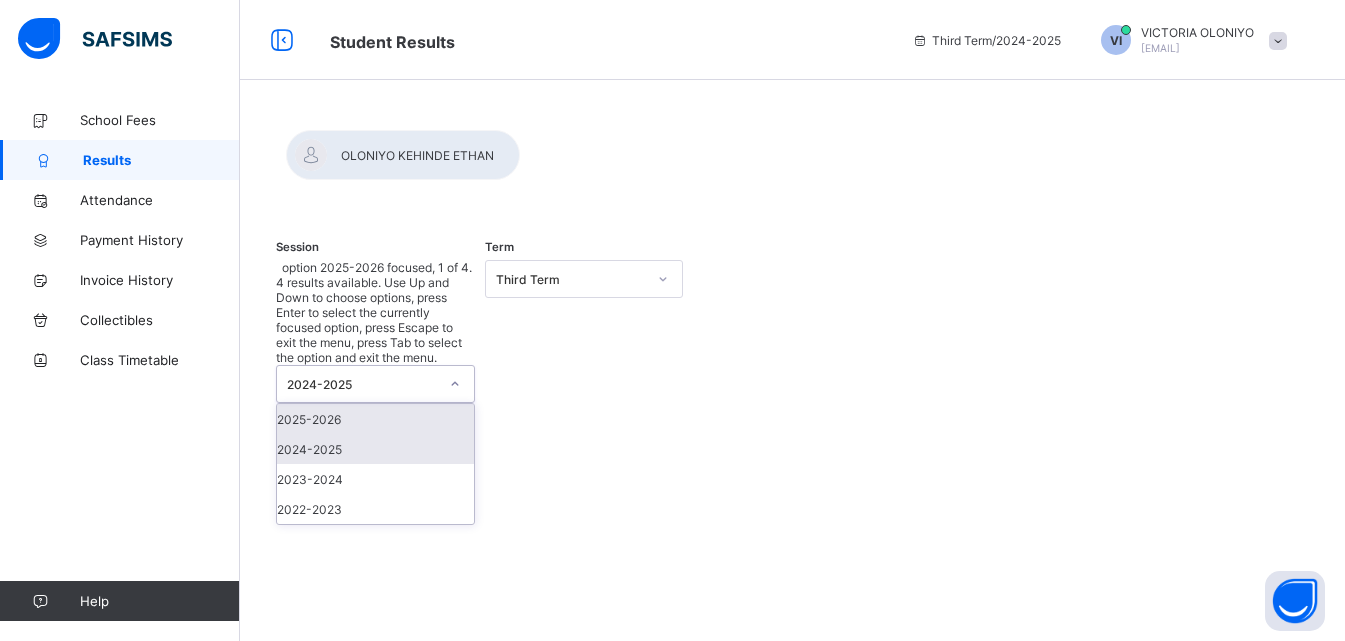 click on "2024-2025" at bounding box center [375, 449] 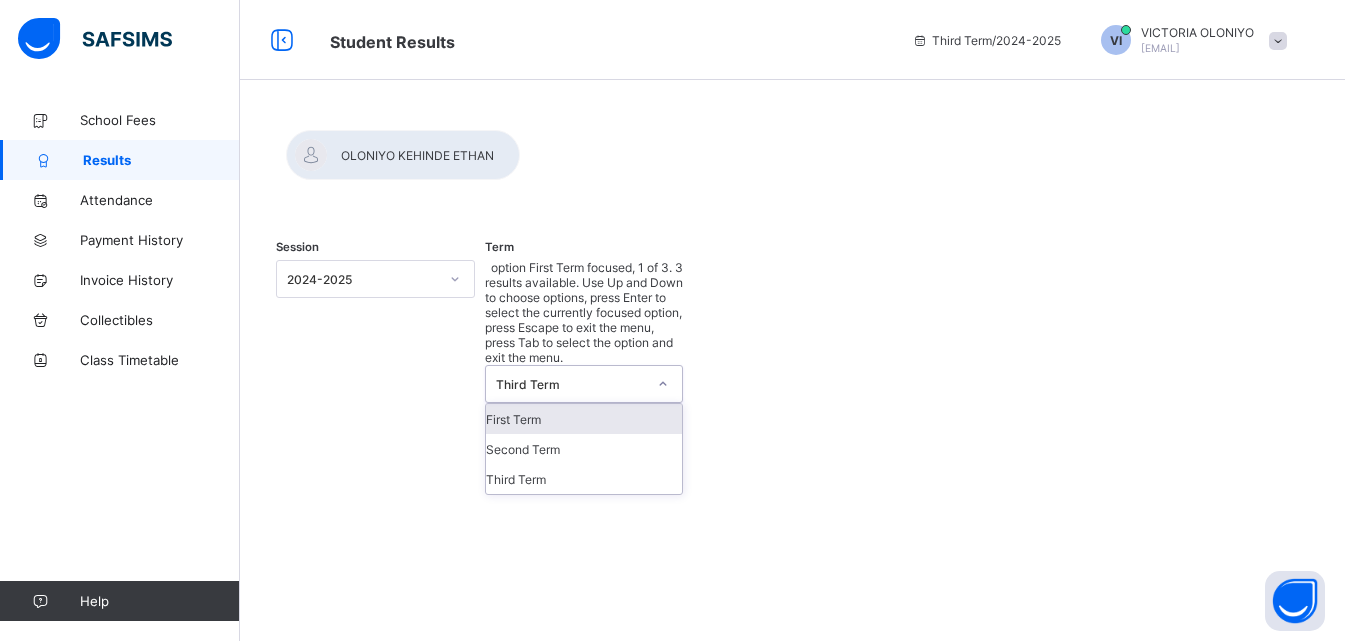 click 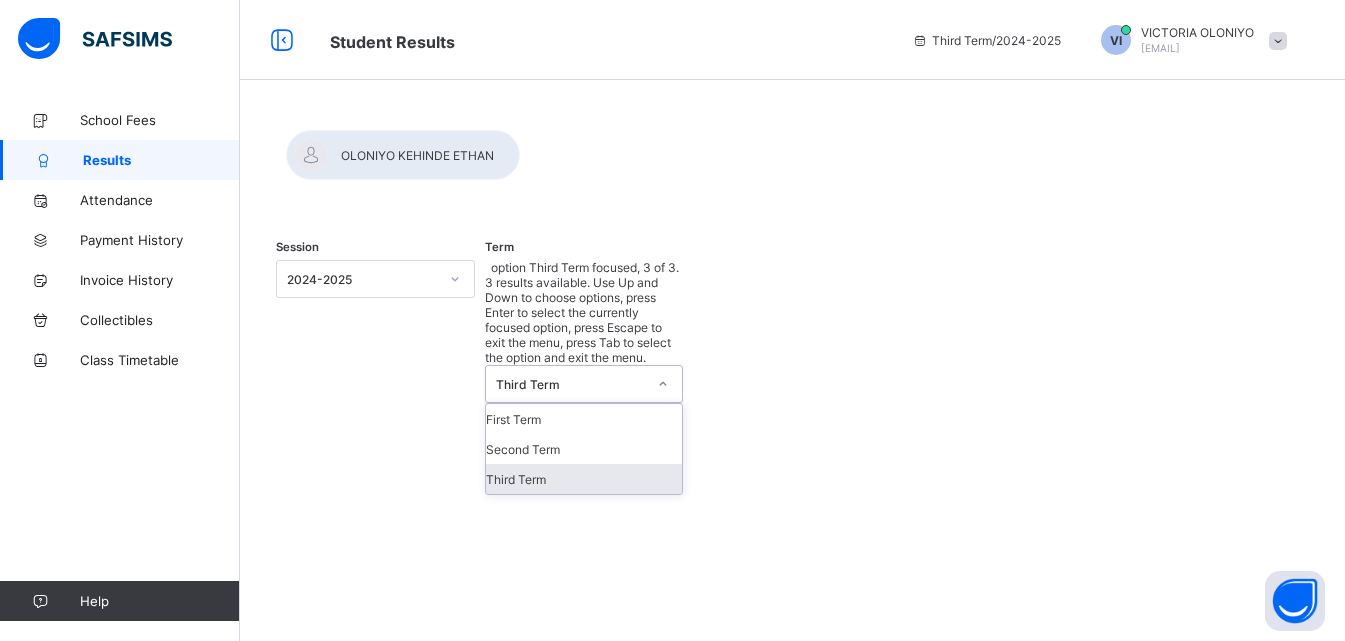 click on "Third Term" at bounding box center (584, 479) 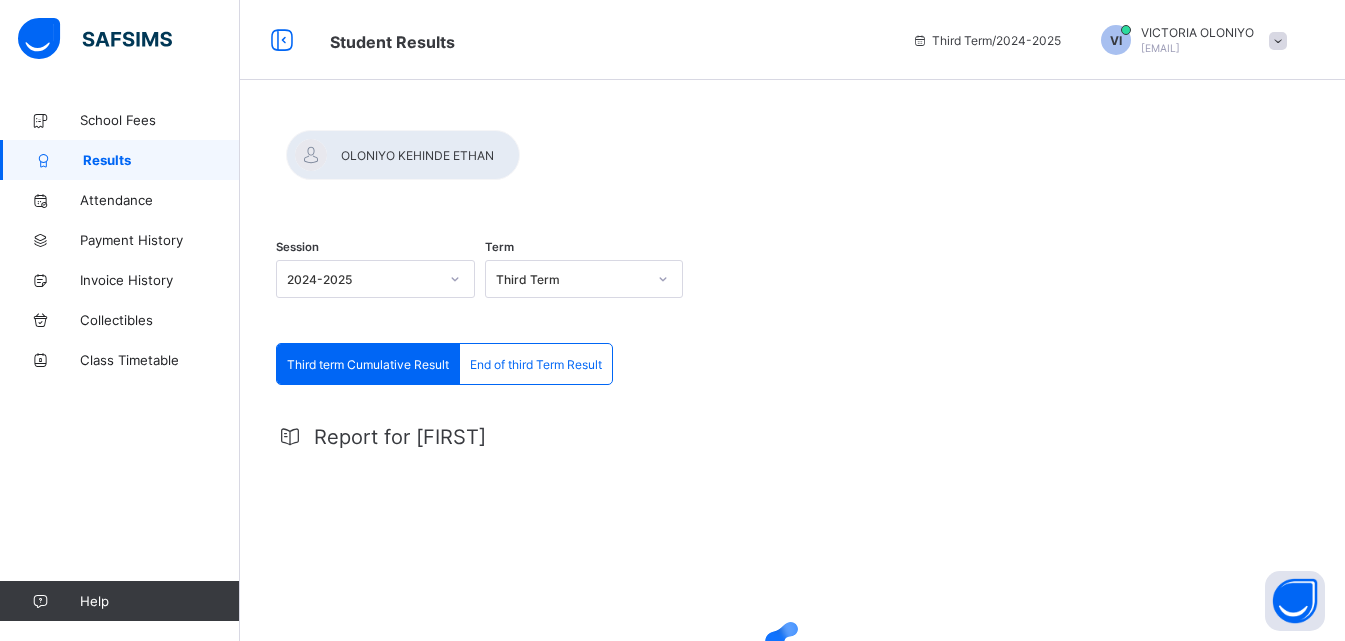click on "End of third Term Result" at bounding box center [536, 364] 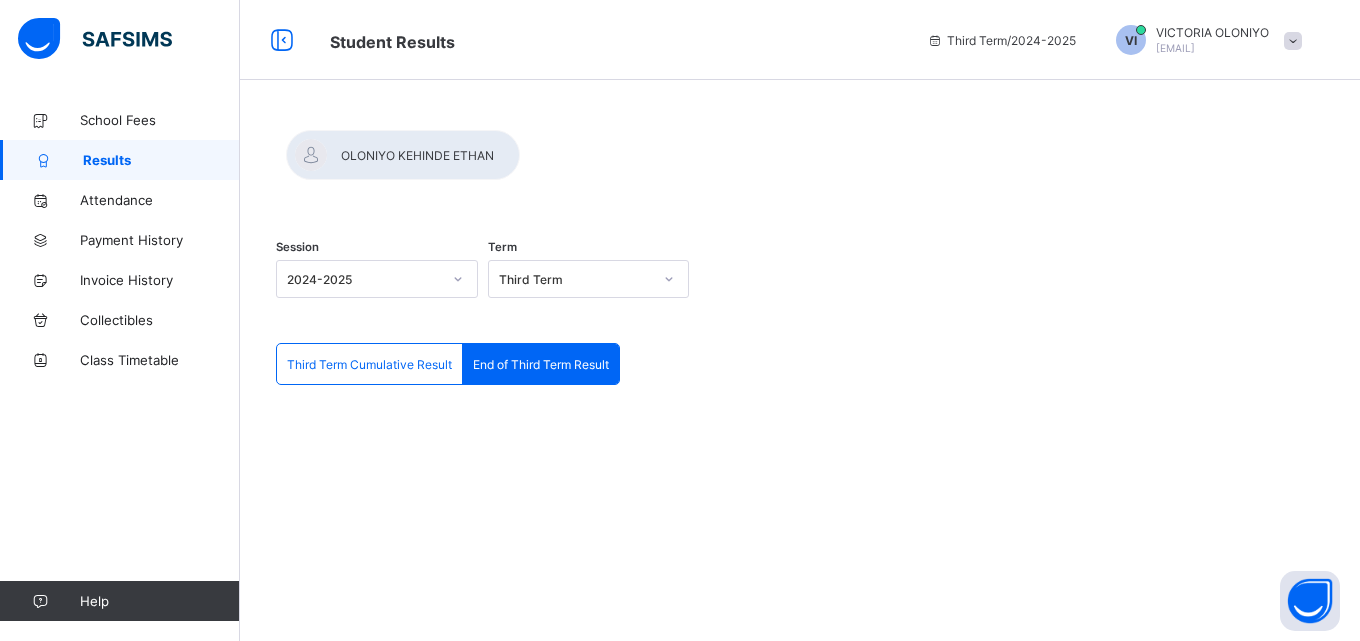 click on "End of Third Term Result" at bounding box center (541, 364) 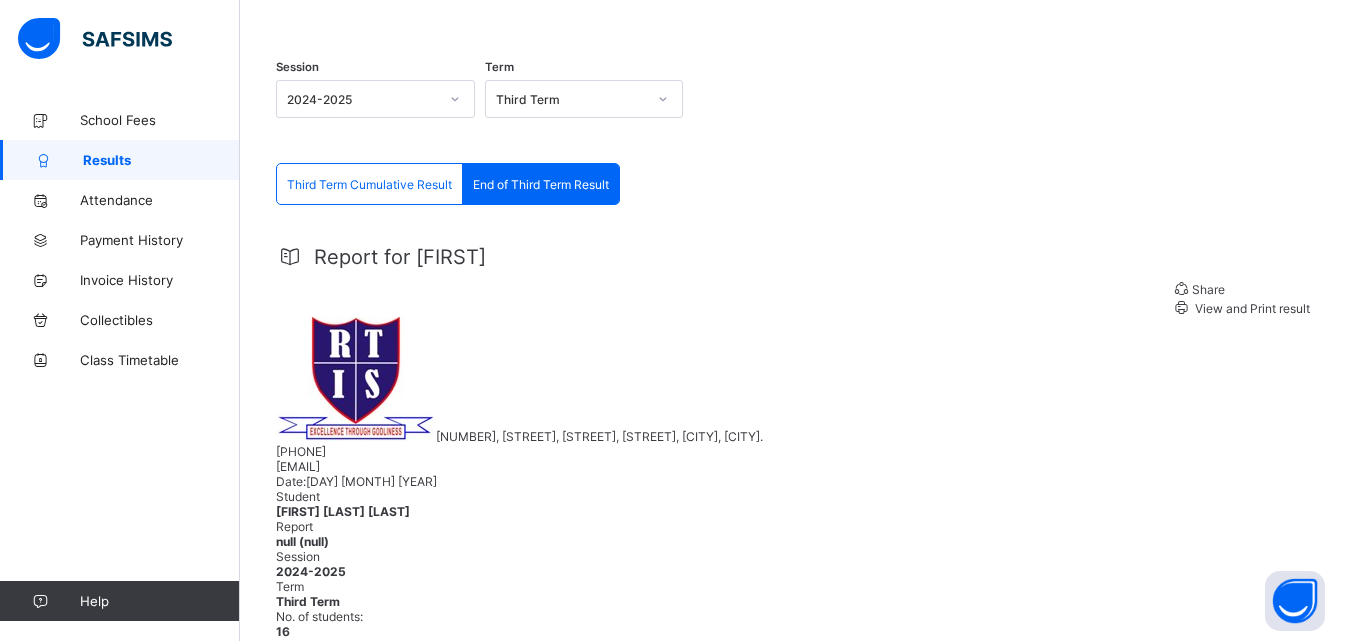 scroll, scrollTop: 136, scrollLeft: 0, axis: vertical 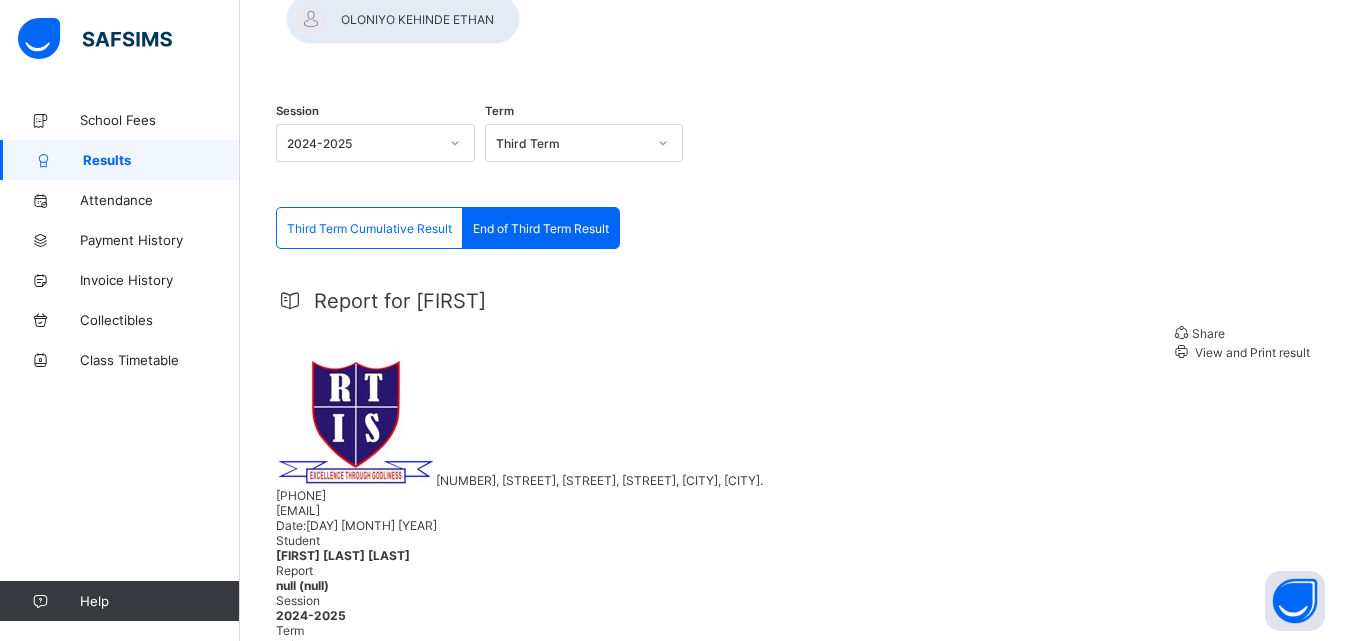 click on "View and Print result" at bounding box center [1251, 352] 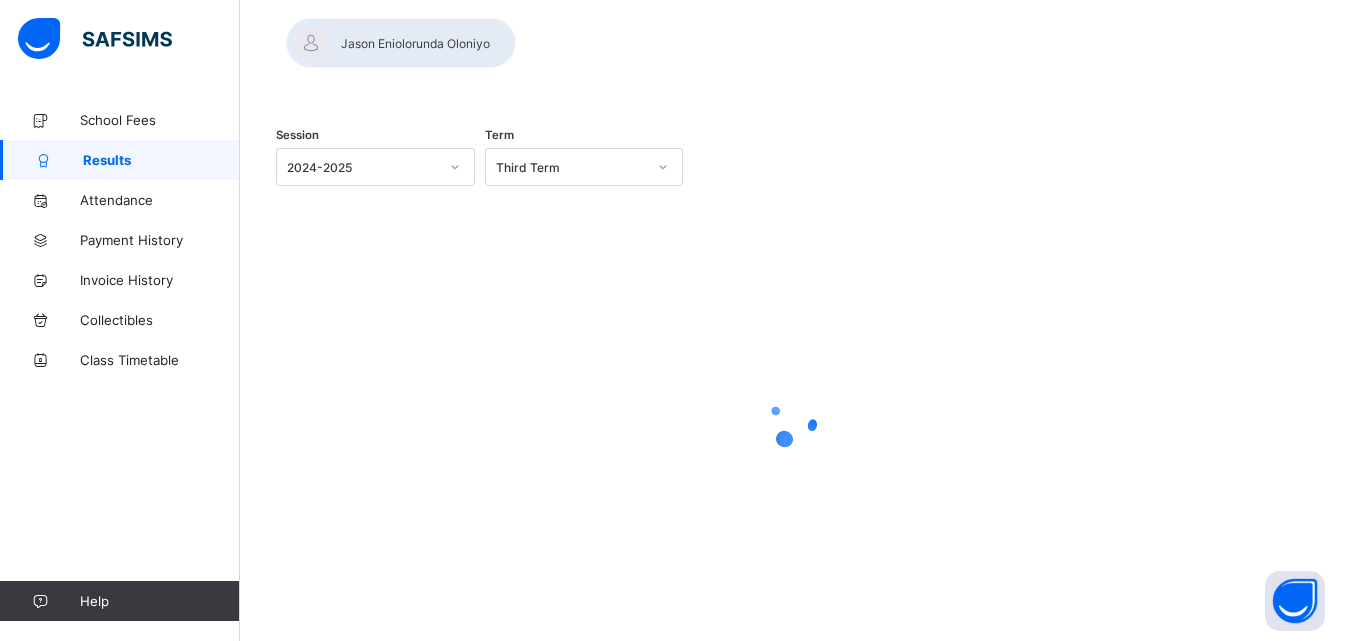 scroll, scrollTop: 112, scrollLeft: 0, axis: vertical 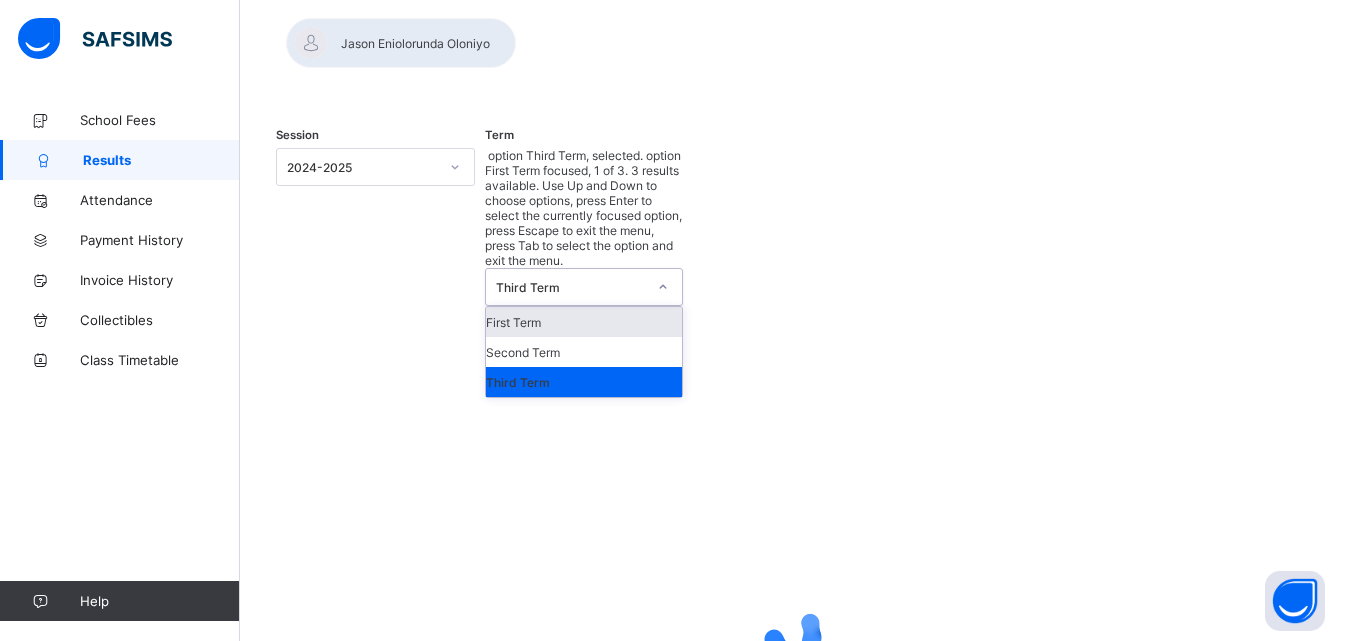 click 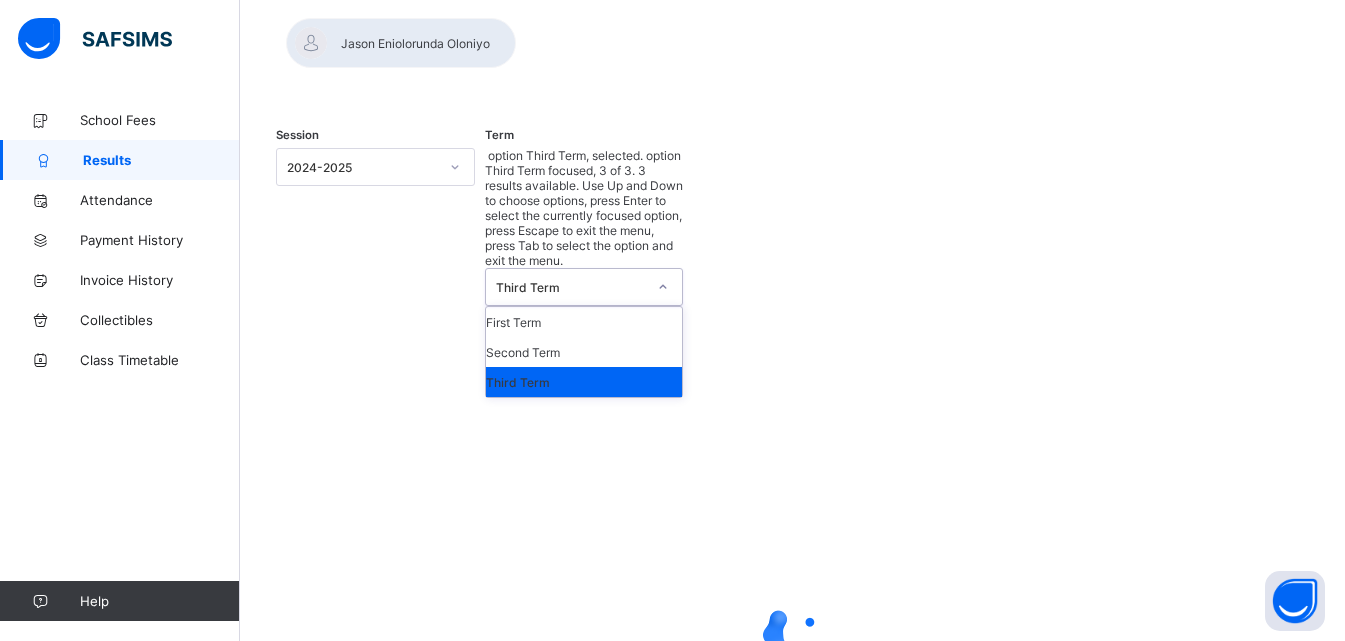 click on "Third Term" at bounding box center [584, 382] 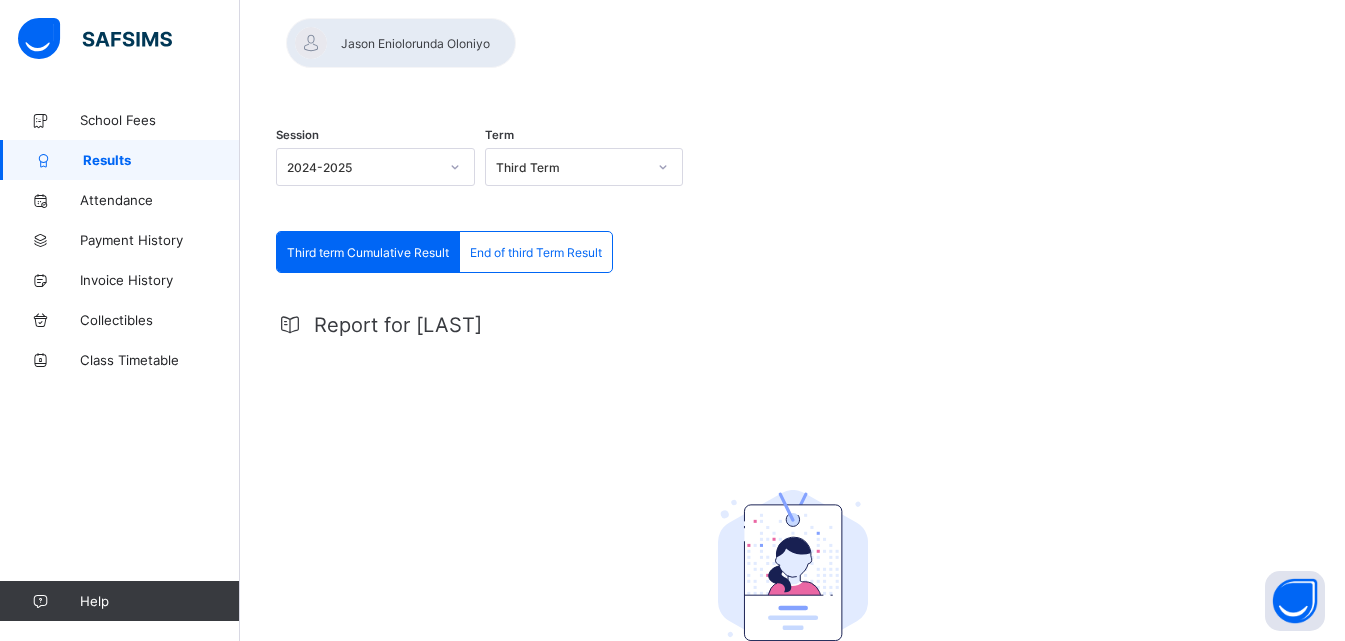 click on "End of third Term Result" at bounding box center [536, 252] 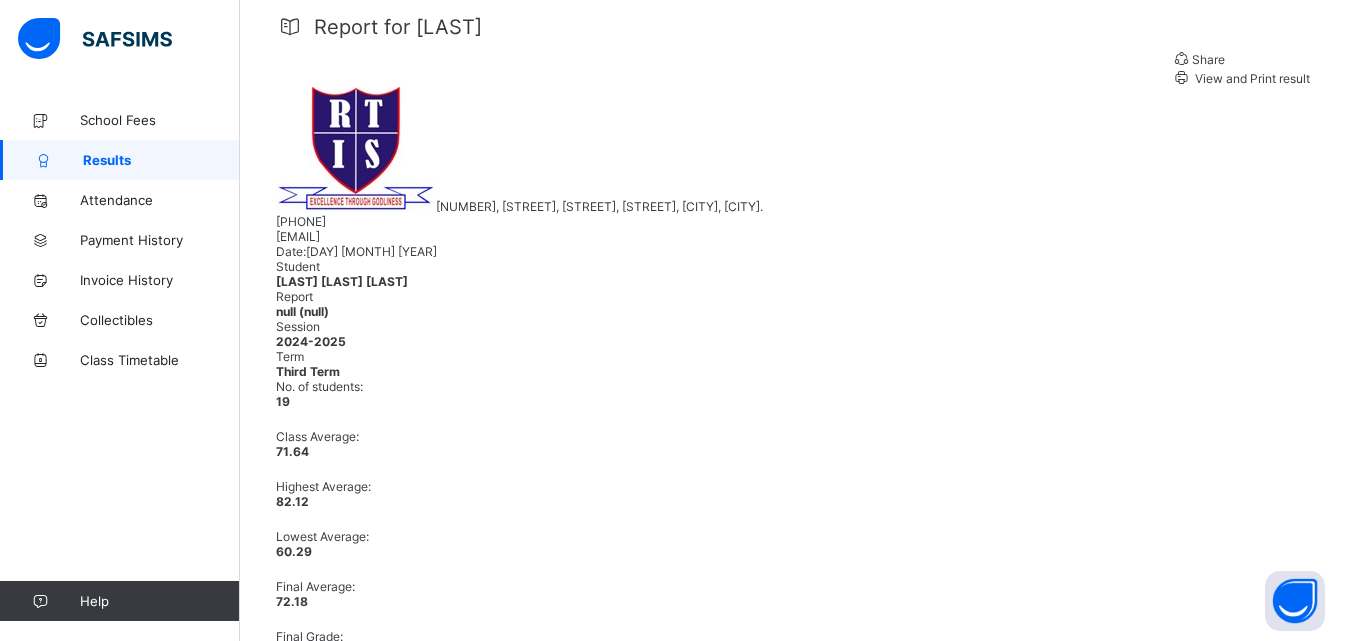 scroll, scrollTop: 408, scrollLeft: 0, axis: vertical 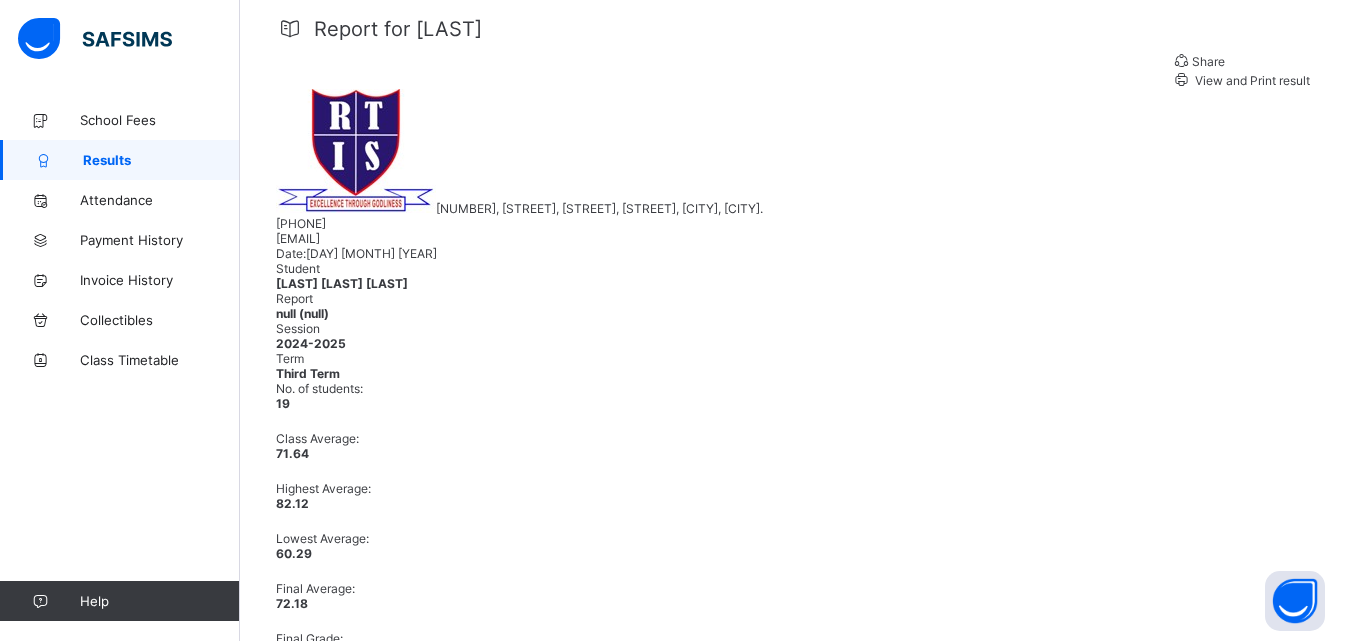 click on "View and Print result" at bounding box center [1251, 80] 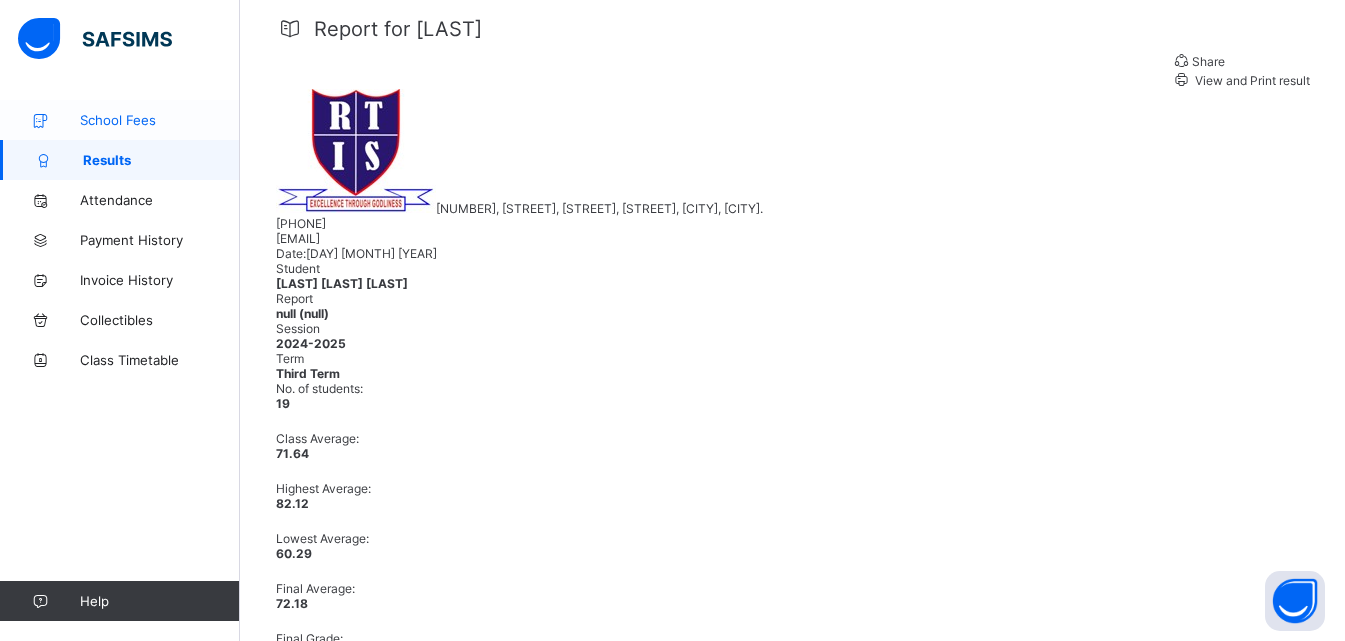 click on "School Fees" at bounding box center (160, 120) 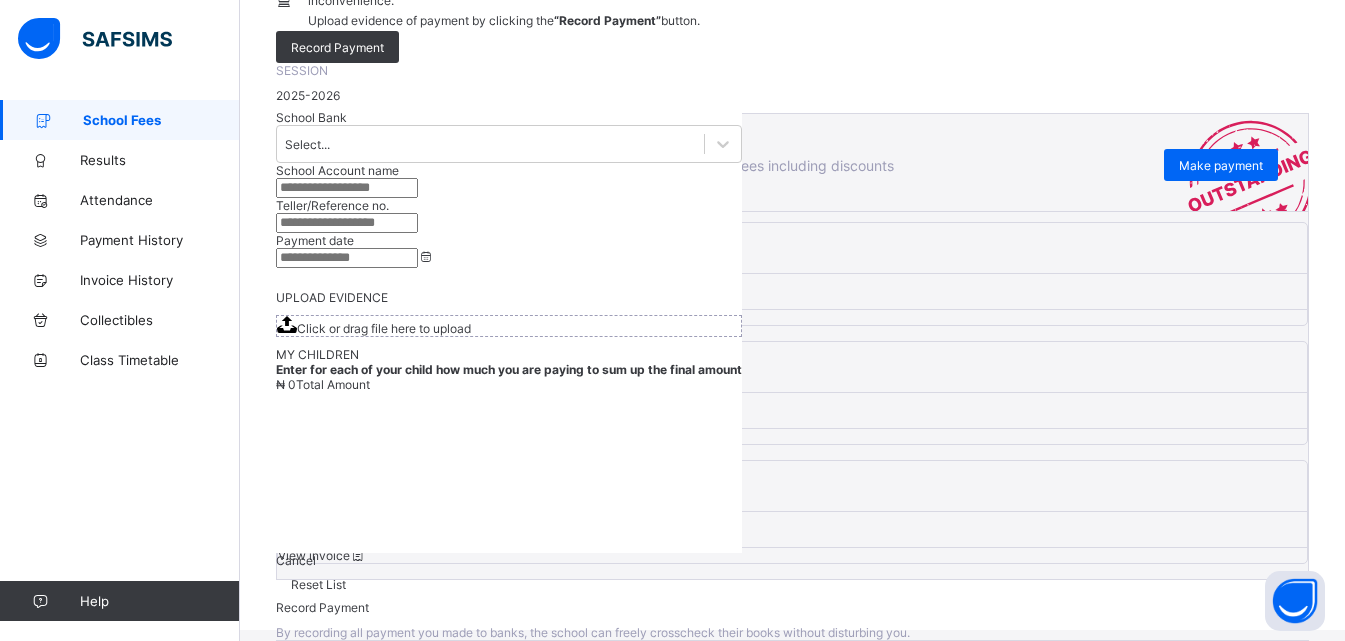 scroll, scrollTop: 209, scrollLeft: 0, axis: vertical 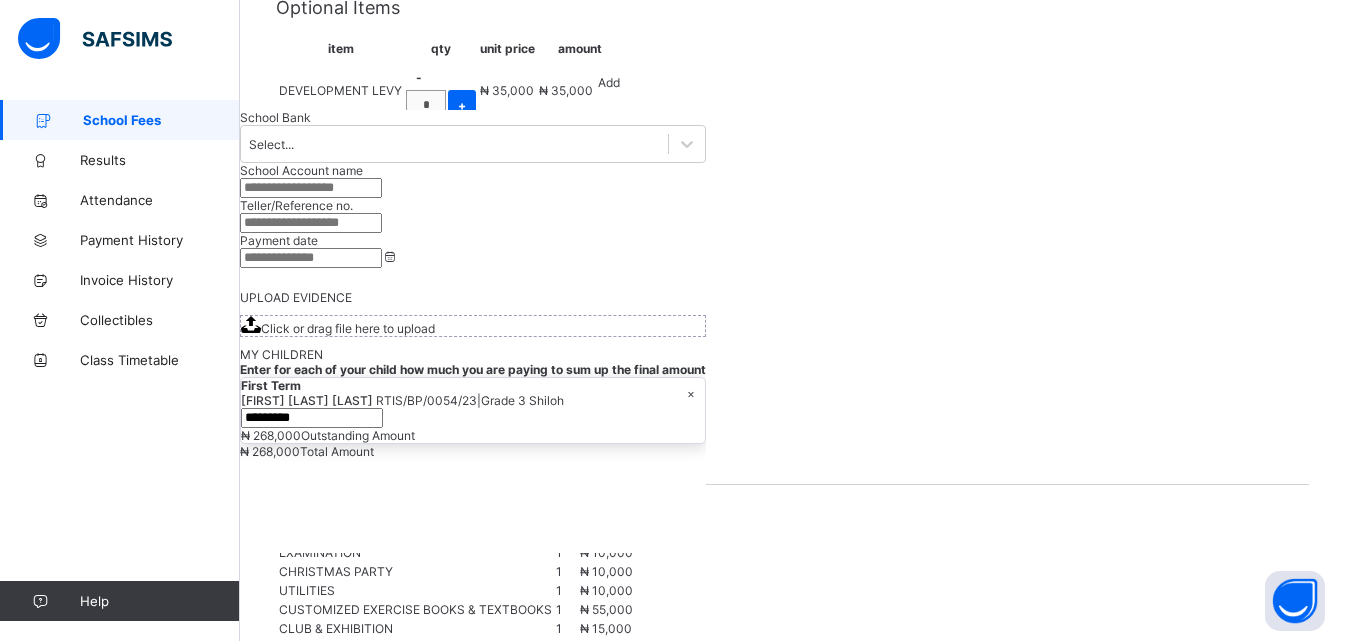 click on "+" at bounding box center [462, 233] 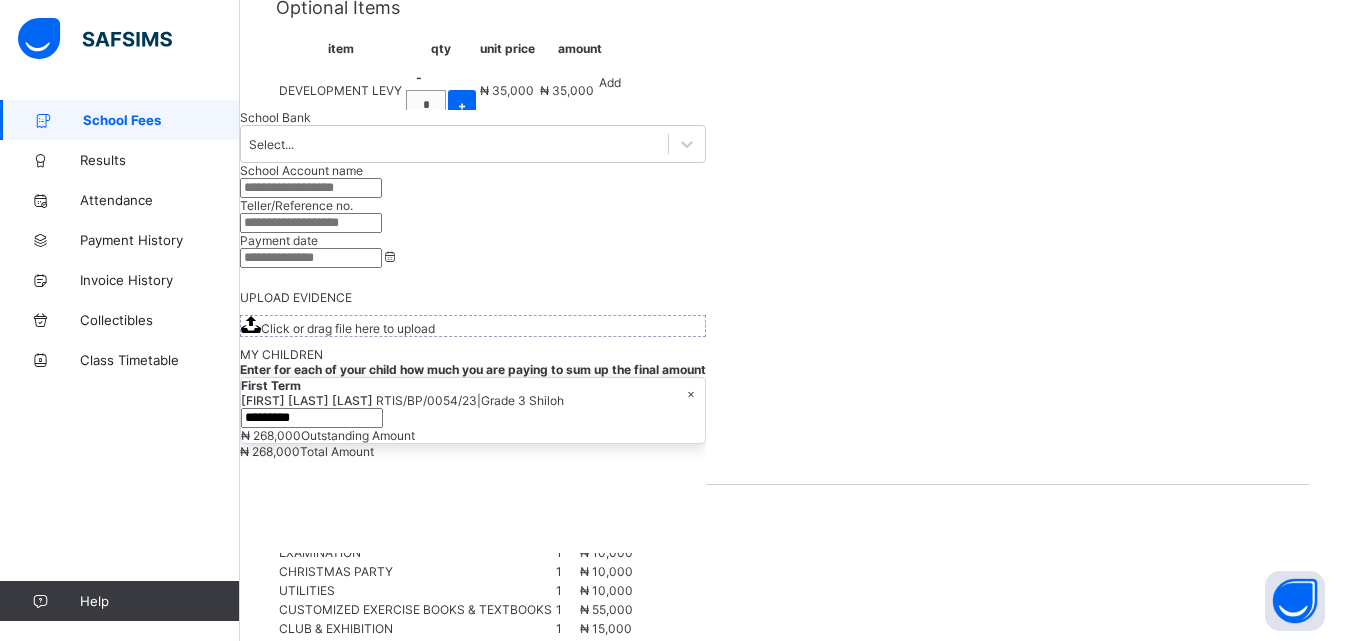 click on "+" at bounding box center (462, 233) 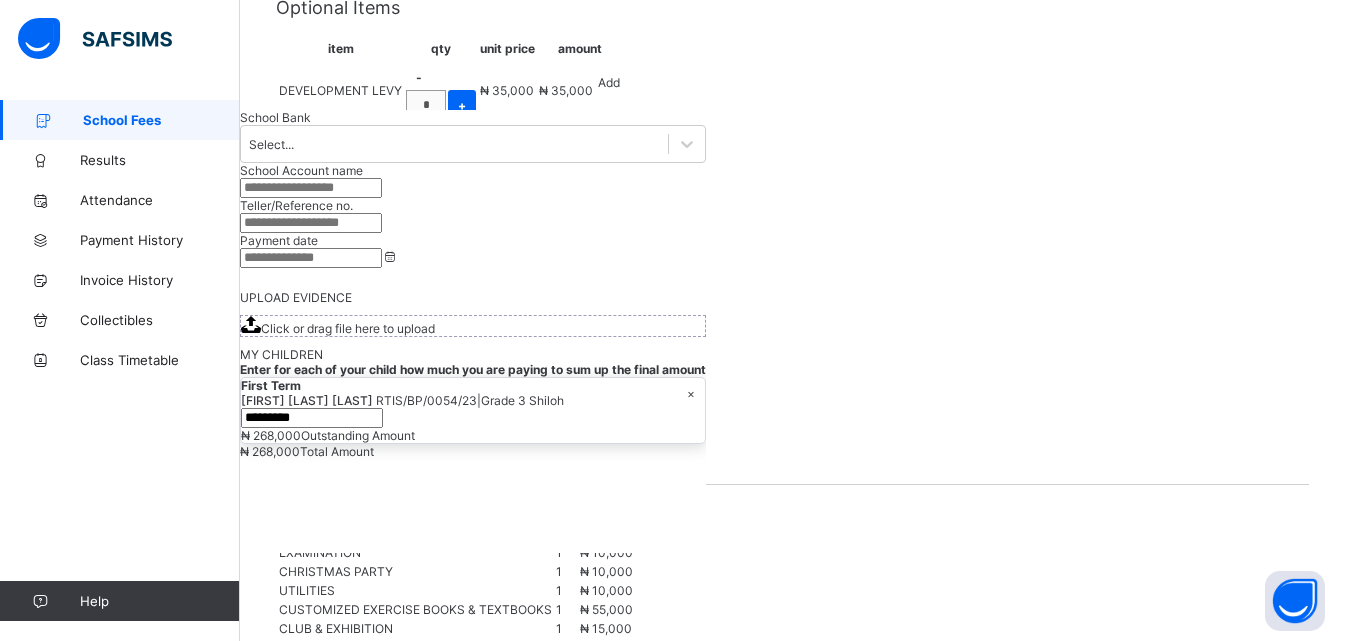 click on "-" at bounding box center (419, 205) 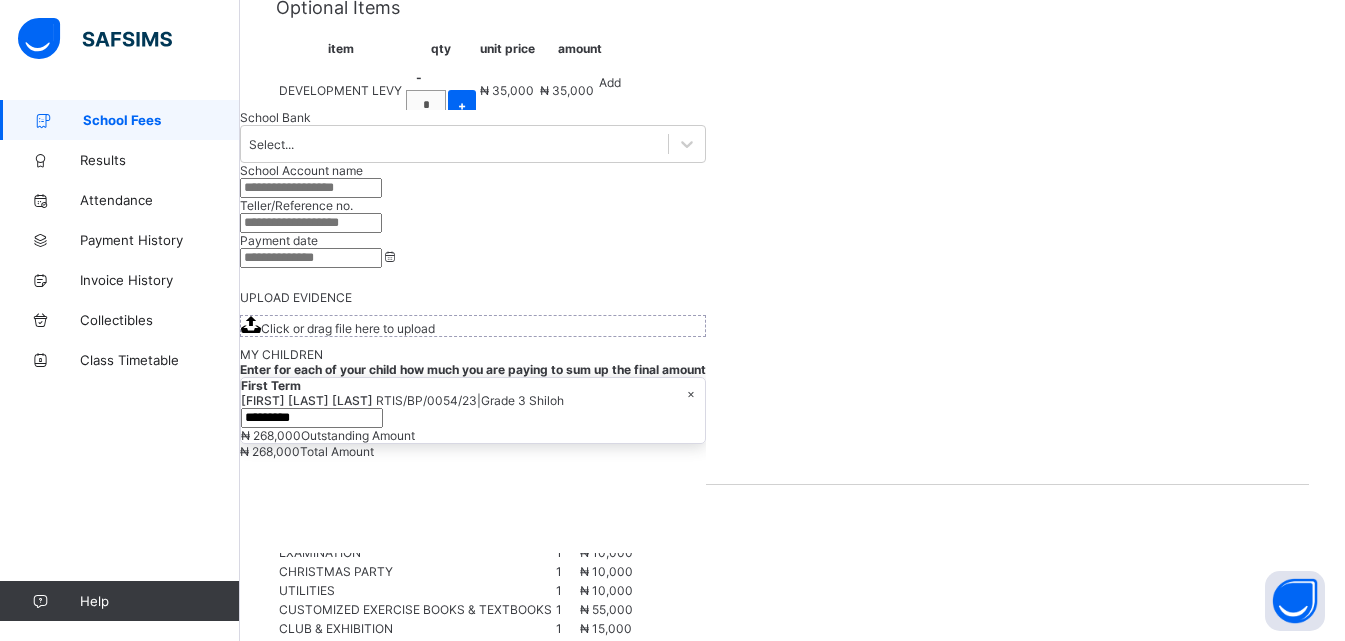 click on "-" at bounding box center [440, 203] 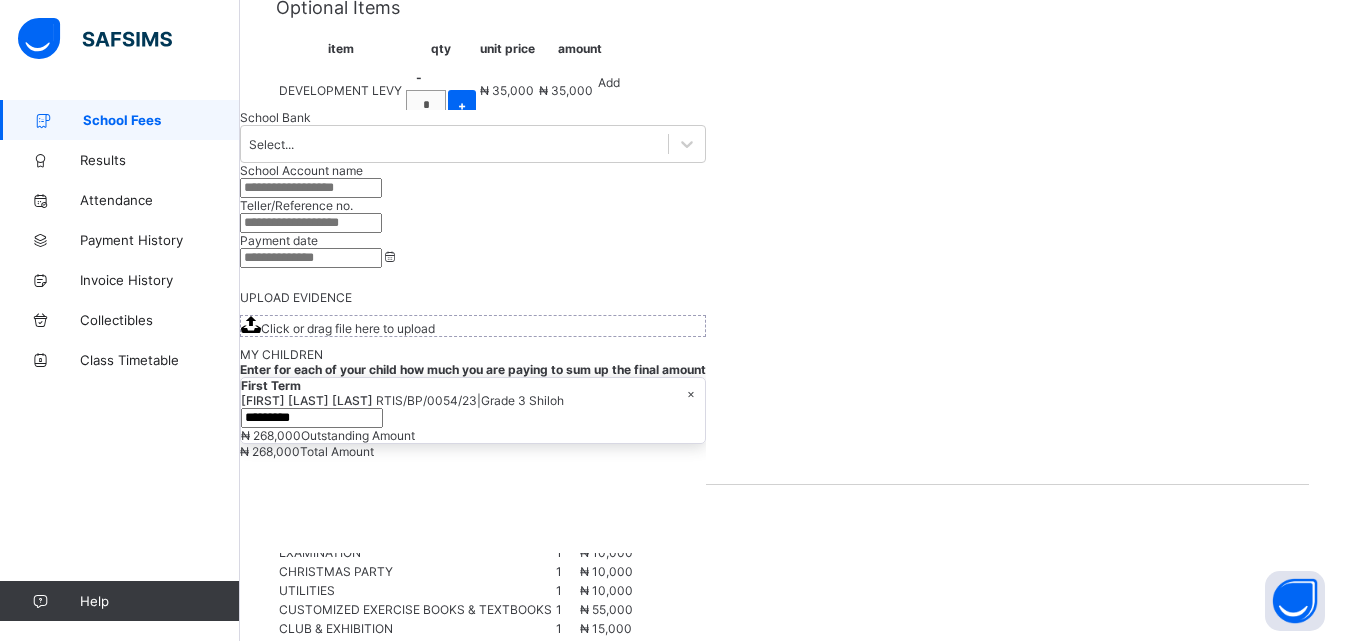 click on "-" at bounding box center (419, 205) 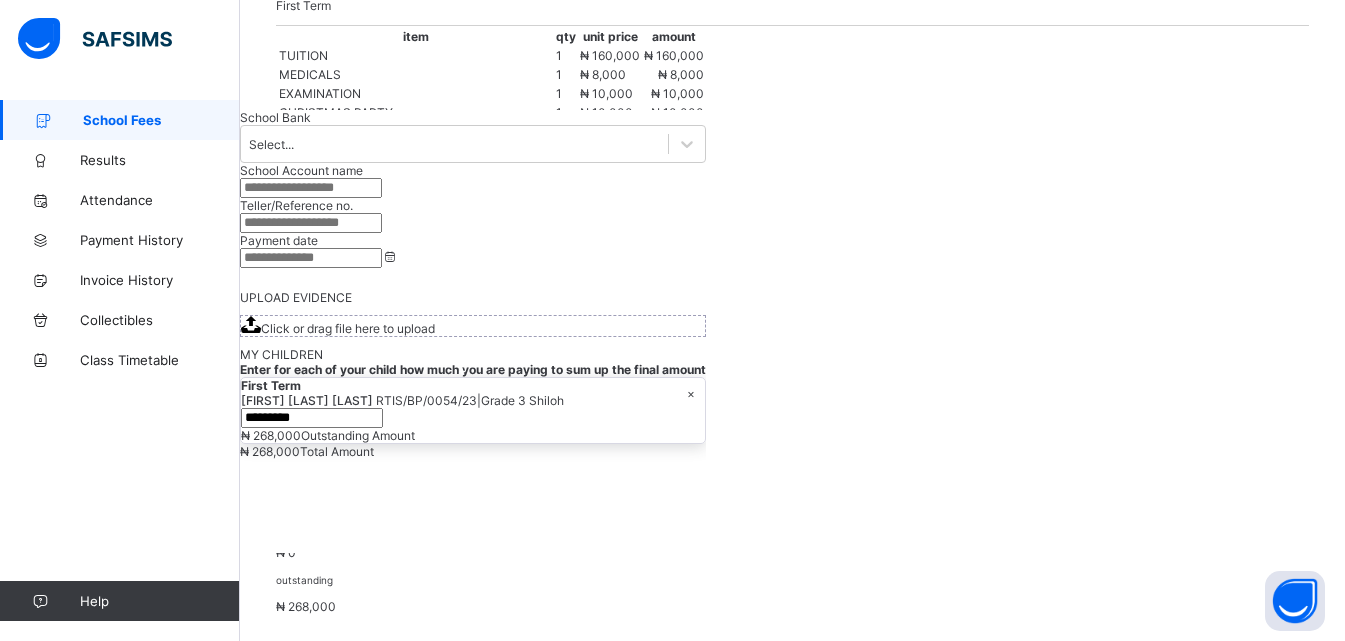 scroll, scrollTop: 436, scrollLeft: 0, axis: vertical 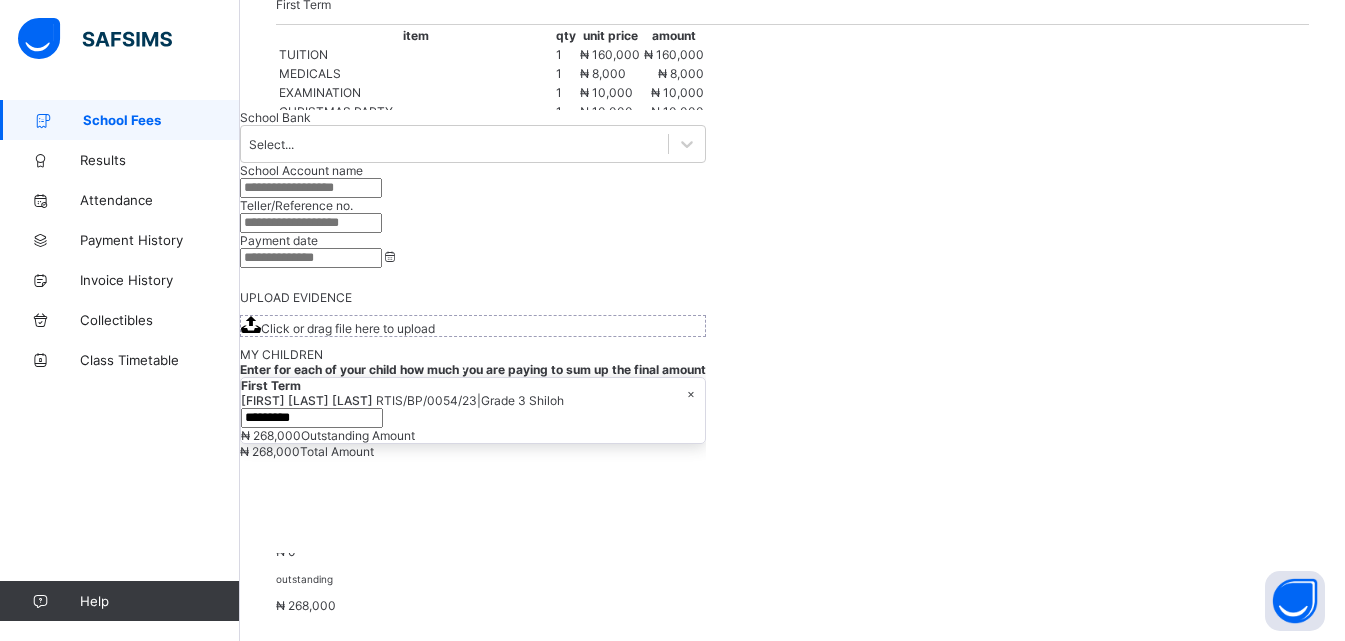 click on "Add" at bounding box center [609, 346] 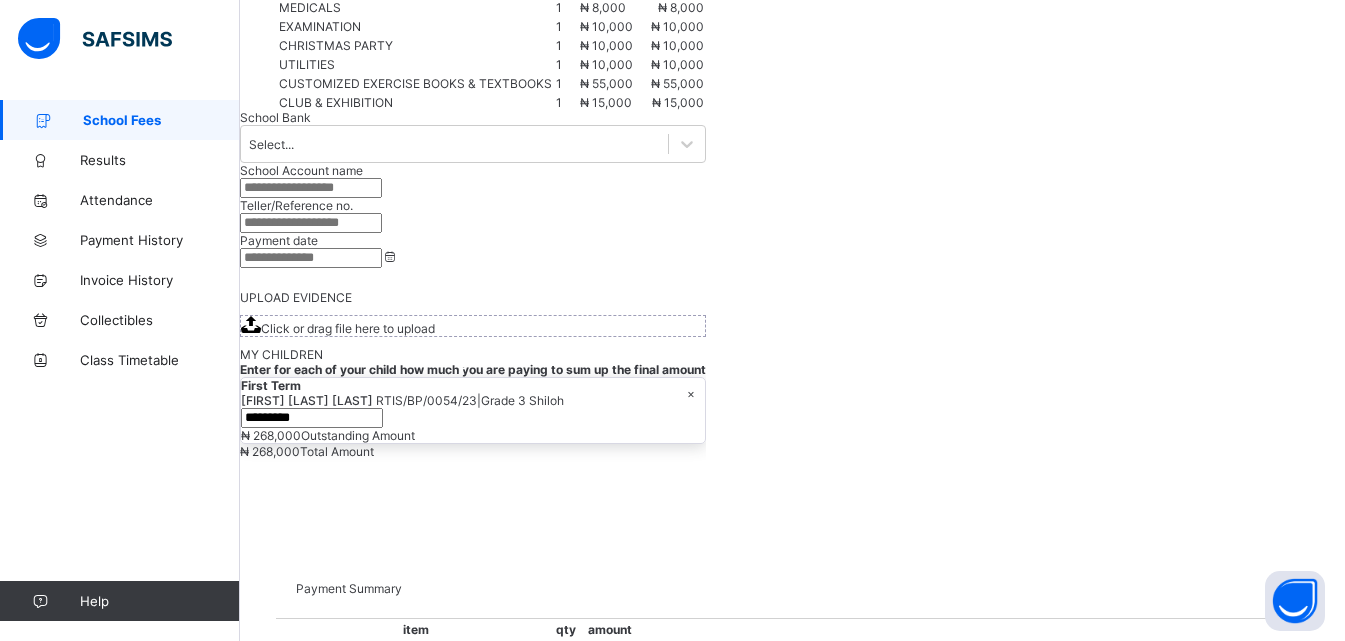scroll, scrollTop: 636, scrollLeft: 0, axis: vertical 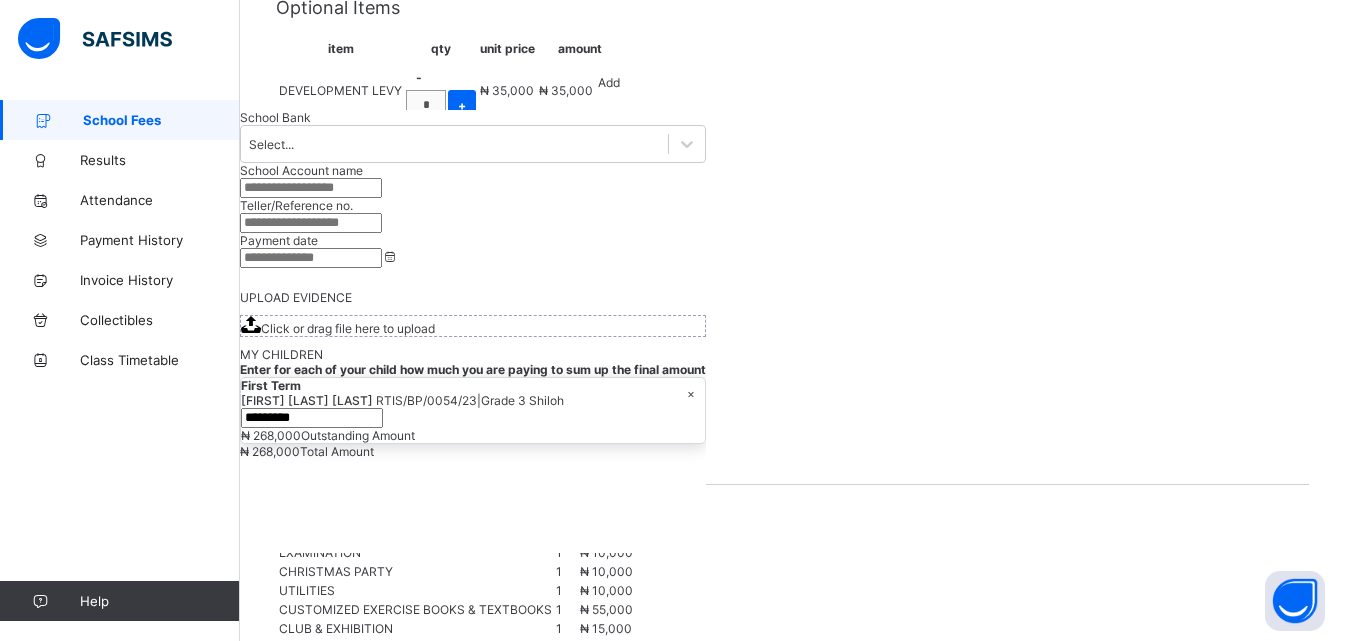 click on "+" at bounding box center [462, 233] 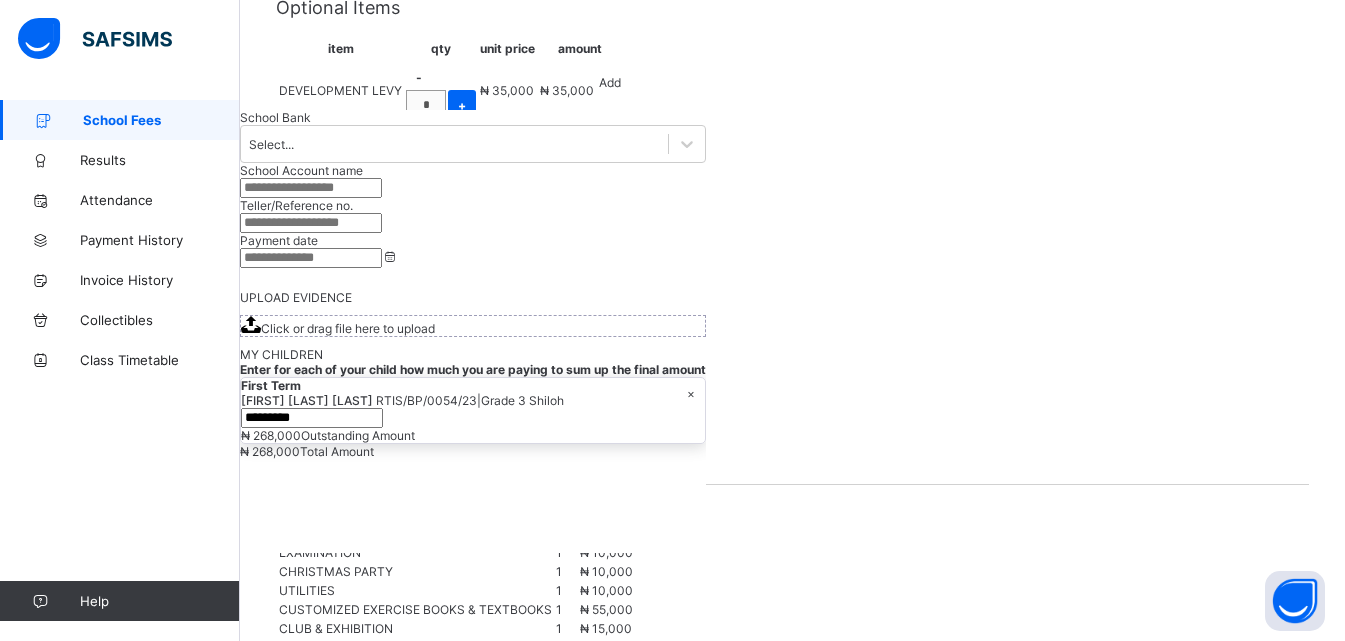 click on "Add" at bounding box center (610, 210) 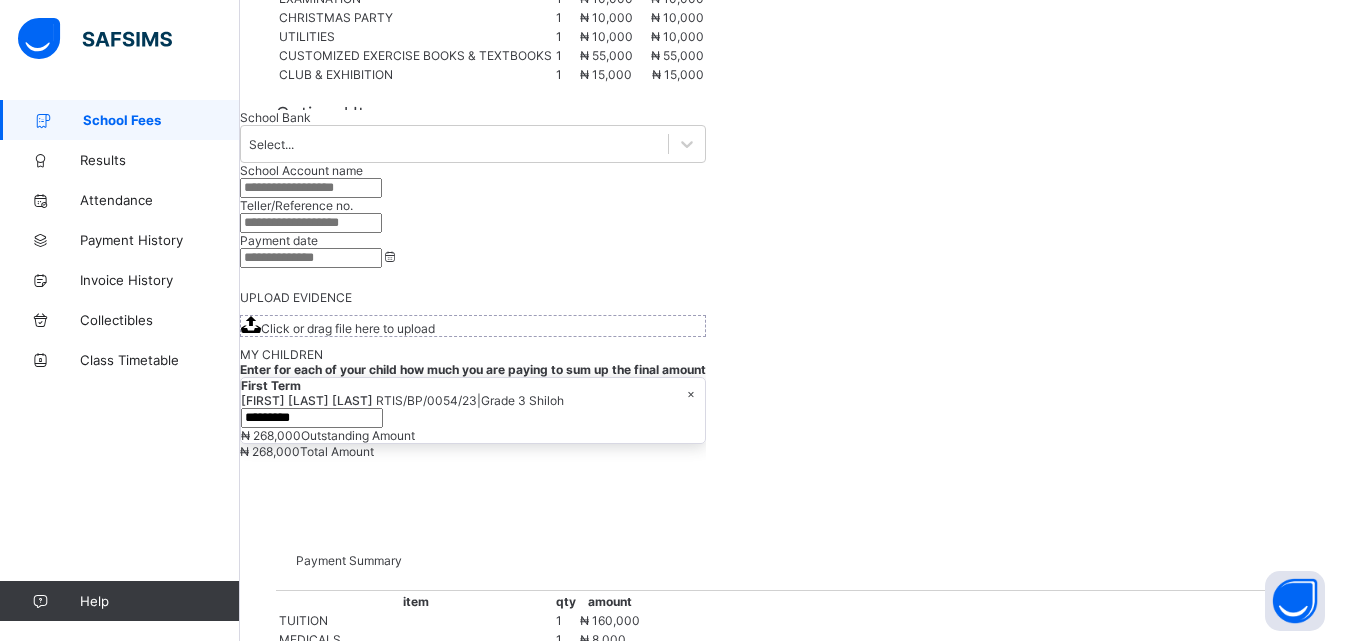 scroll, scrollTop: 436, scrollLeft: 0, axis: vertical 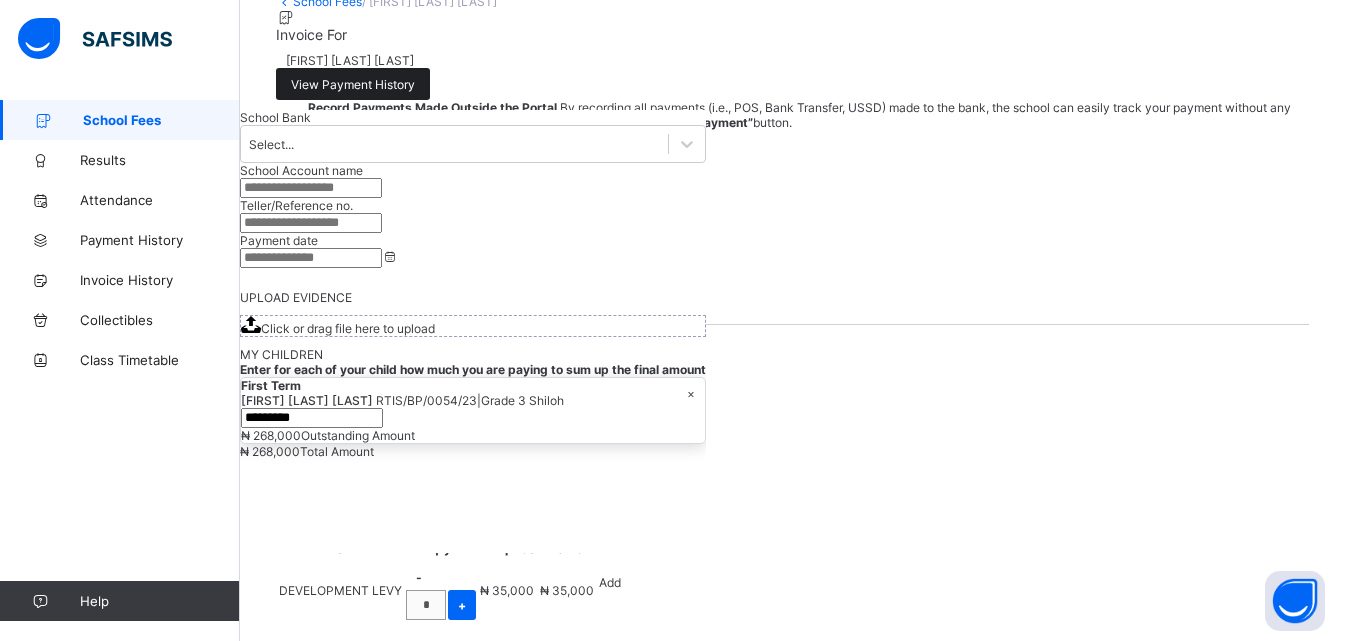 click on "View Payment History" at bounding box center (353, 84) 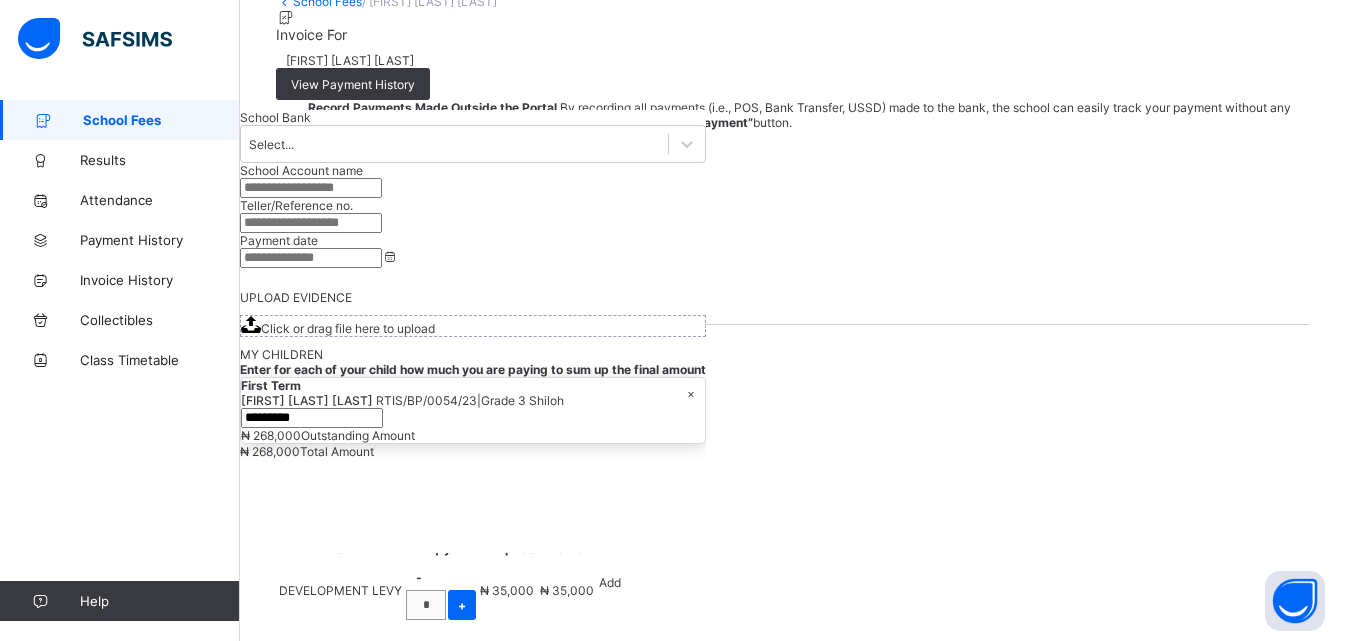 drag, startPoint x: 500, startPoint y: 382, endPoint x: 1006, endPoint y: 198, distance: 538.4162 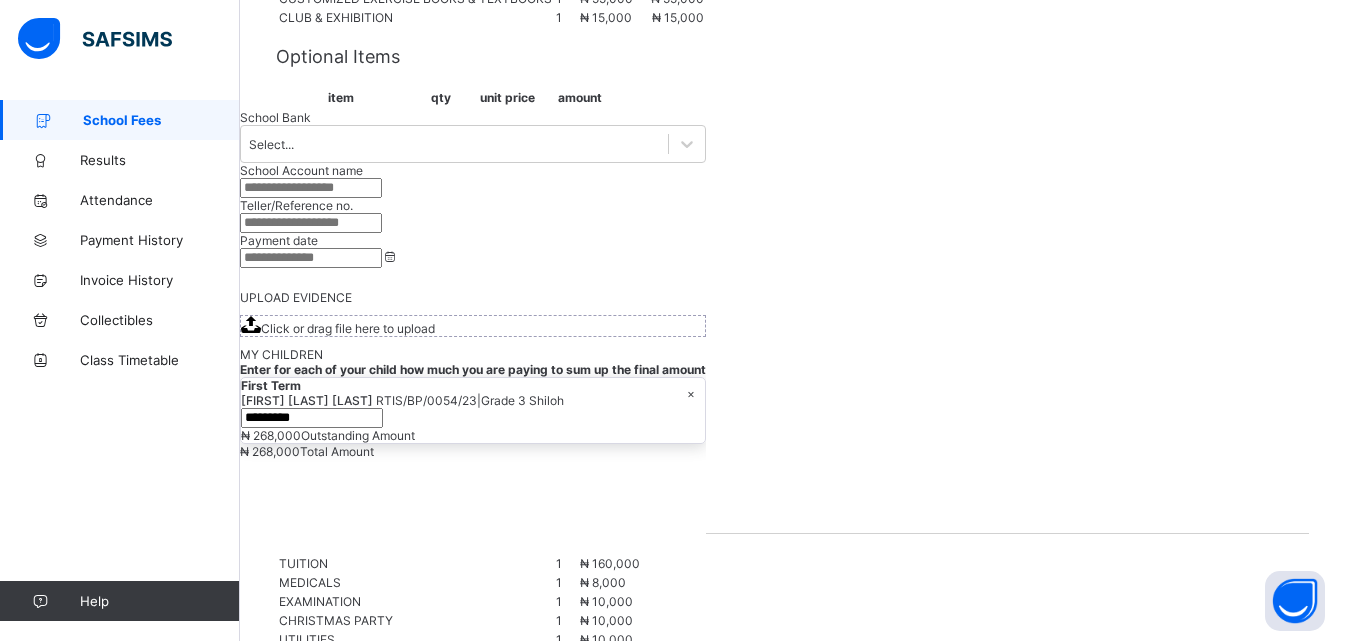 scroll, scrollTop: 636, scrollLeft: 0, axis: vertical 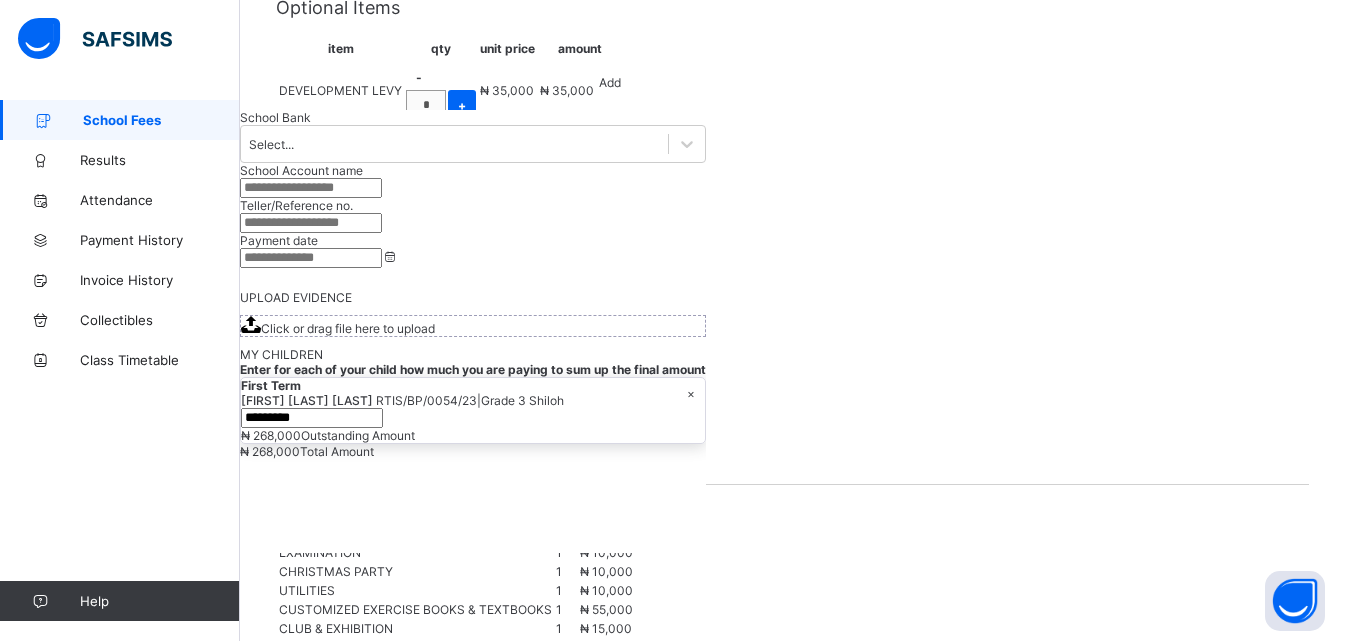 click on "Make Payment" at bounding box center [338, 939] 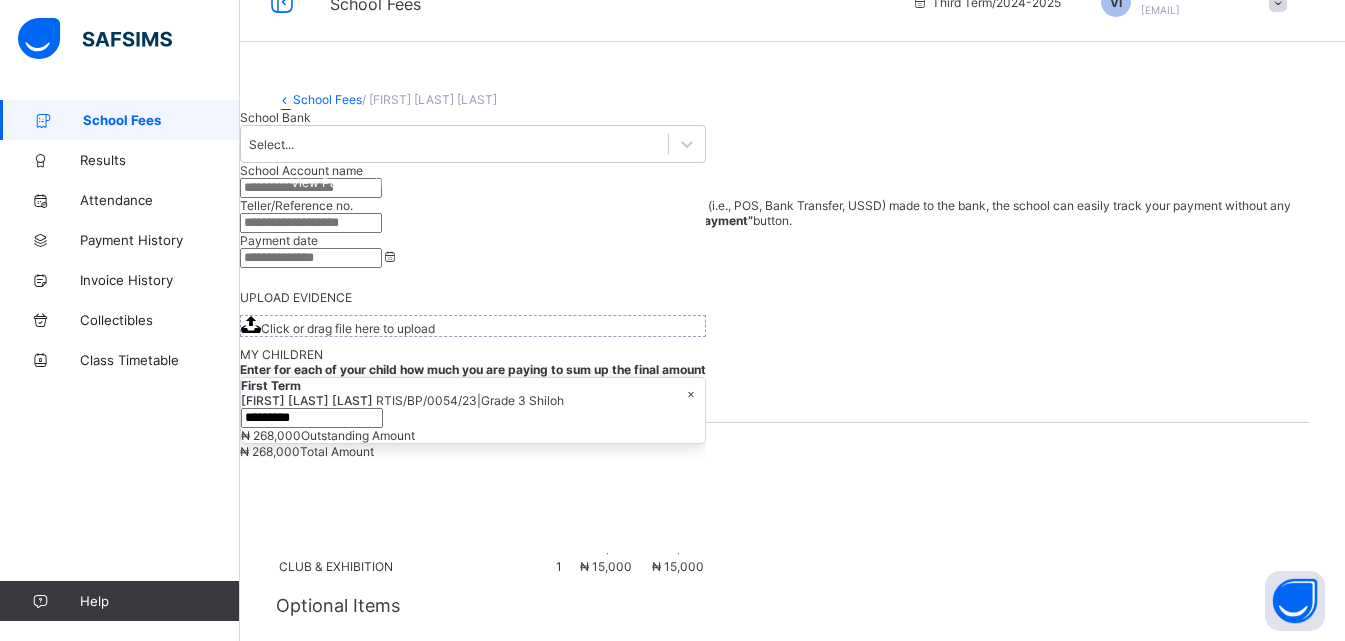 scroll, scrollTop: 36, scrollLeft: 0, axis: vertical 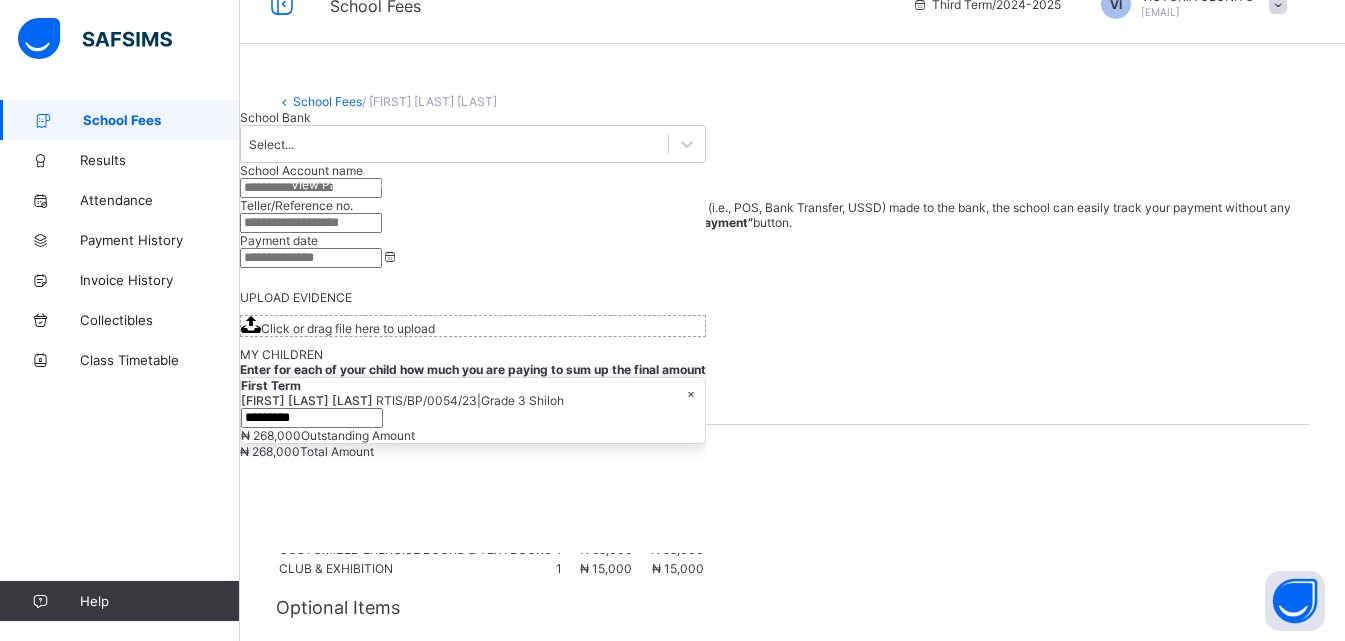 click on "School Fees" at bounding box center [161, 120] 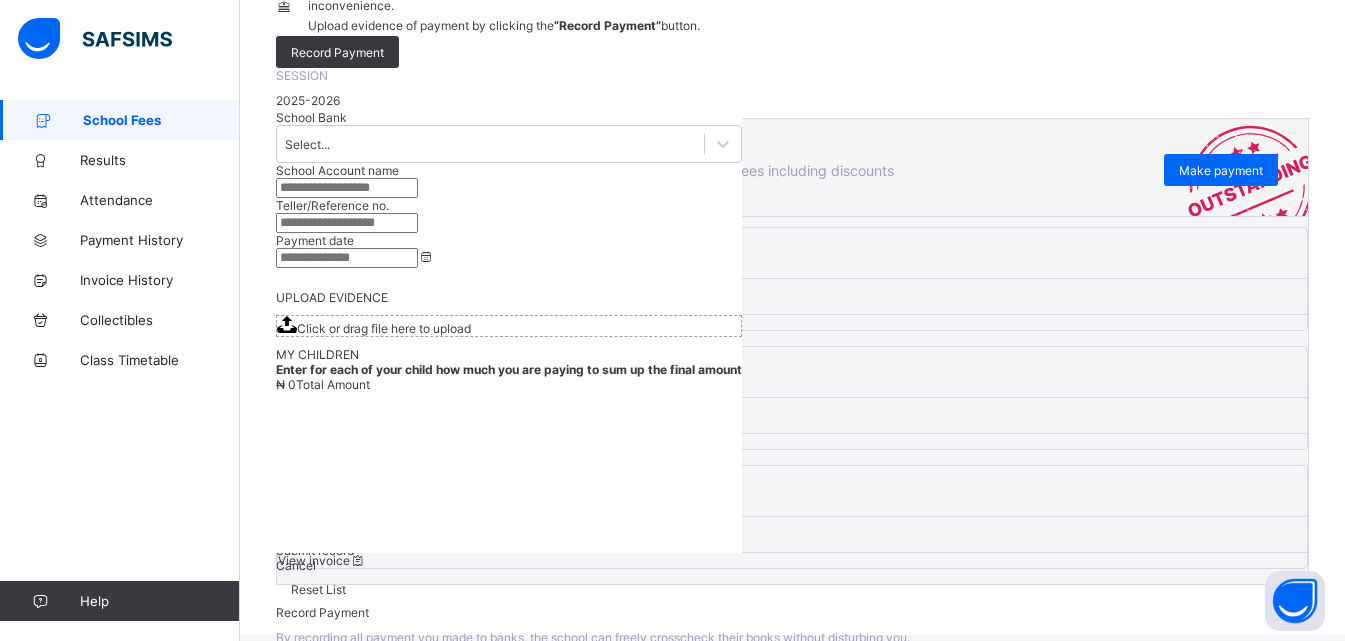 scroll, scrollTop: 209, scrollLeft: 0, axis: vertical 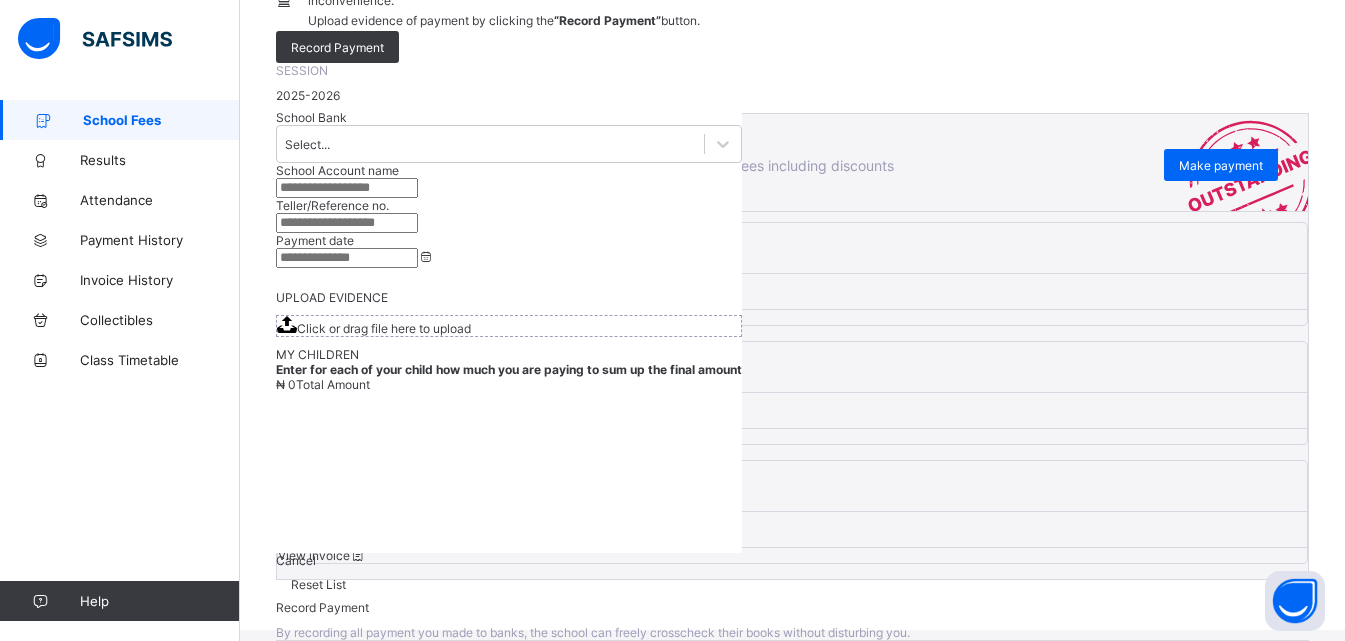click on "View invoice" at bounding box center [322, 436] 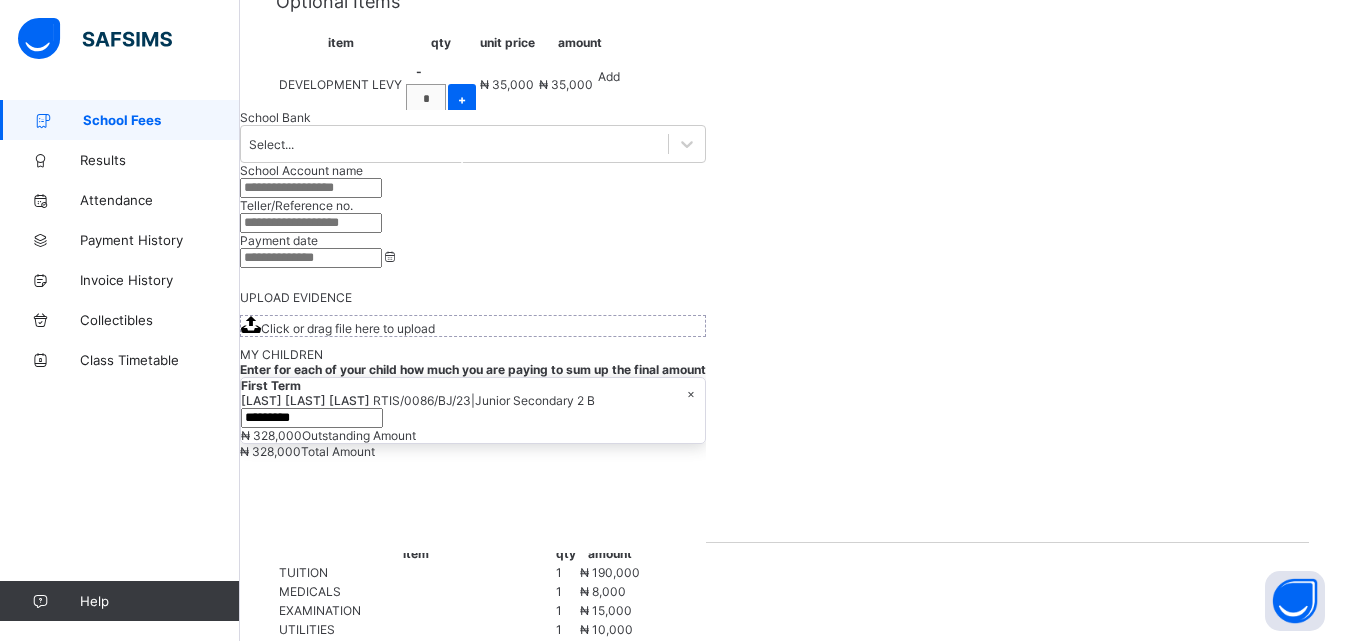 scroll, scrollTop: 690, scrollLeft: 0, axis: vertical 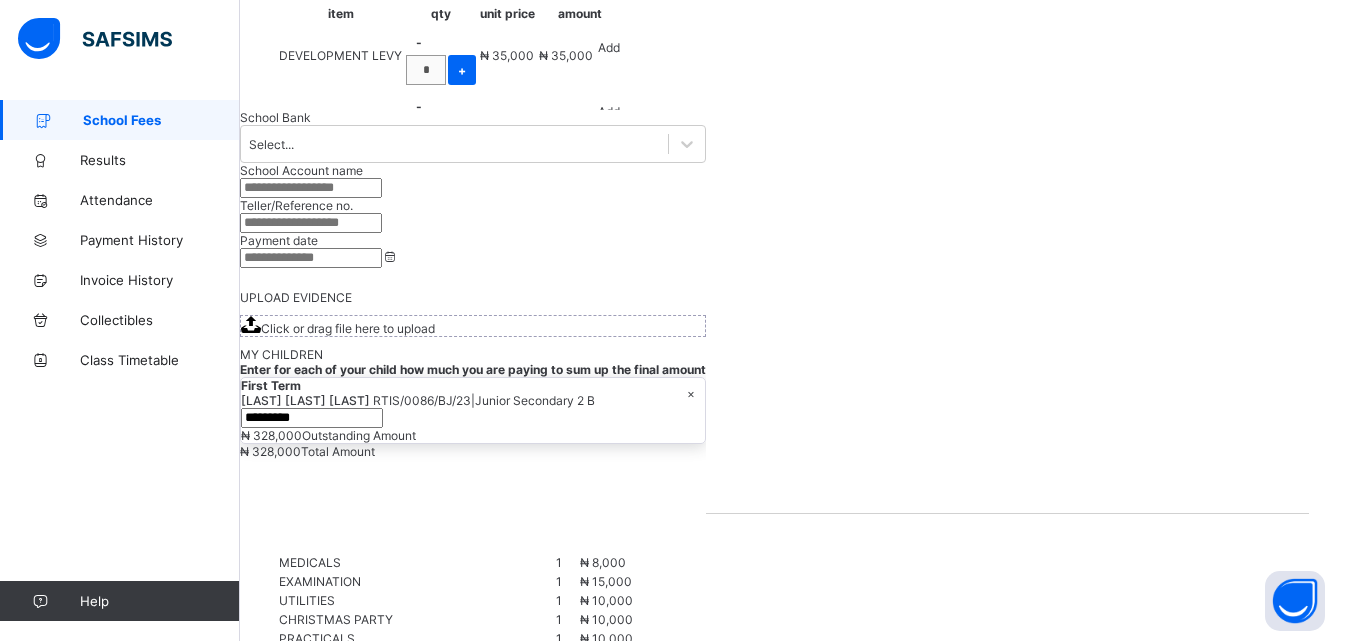 click on "+" at bounding box center [462, 262] 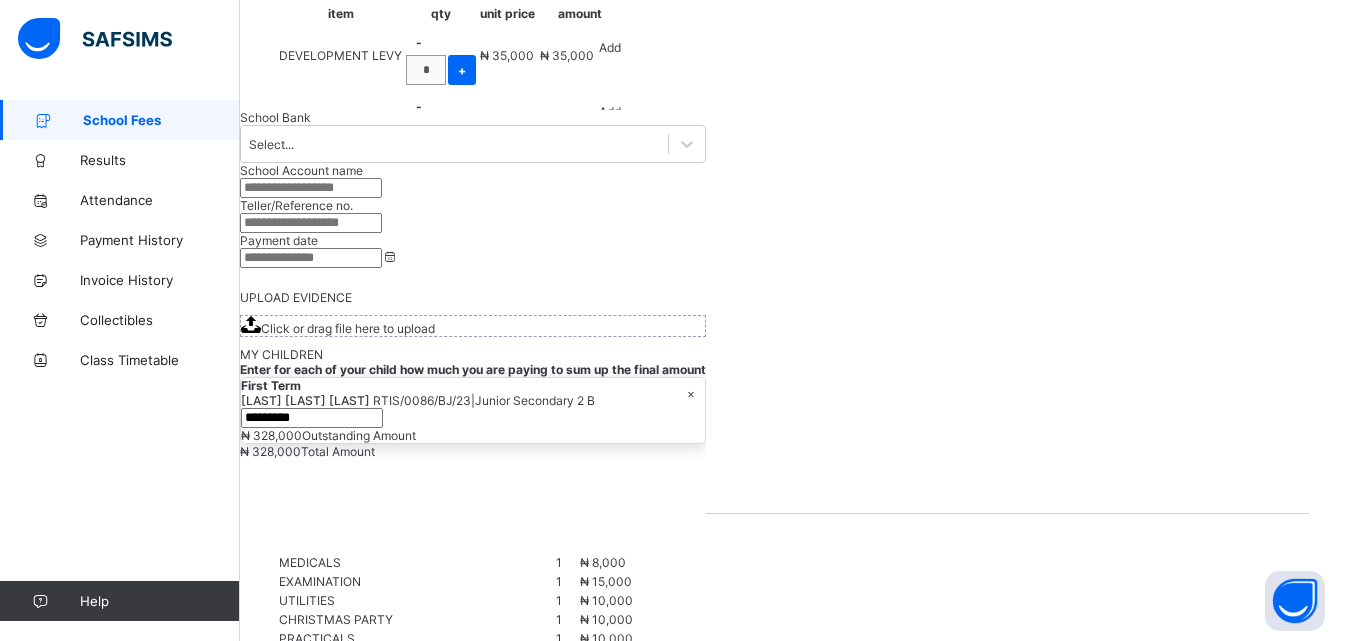 click on "Add" at bounding box center (610, 239) 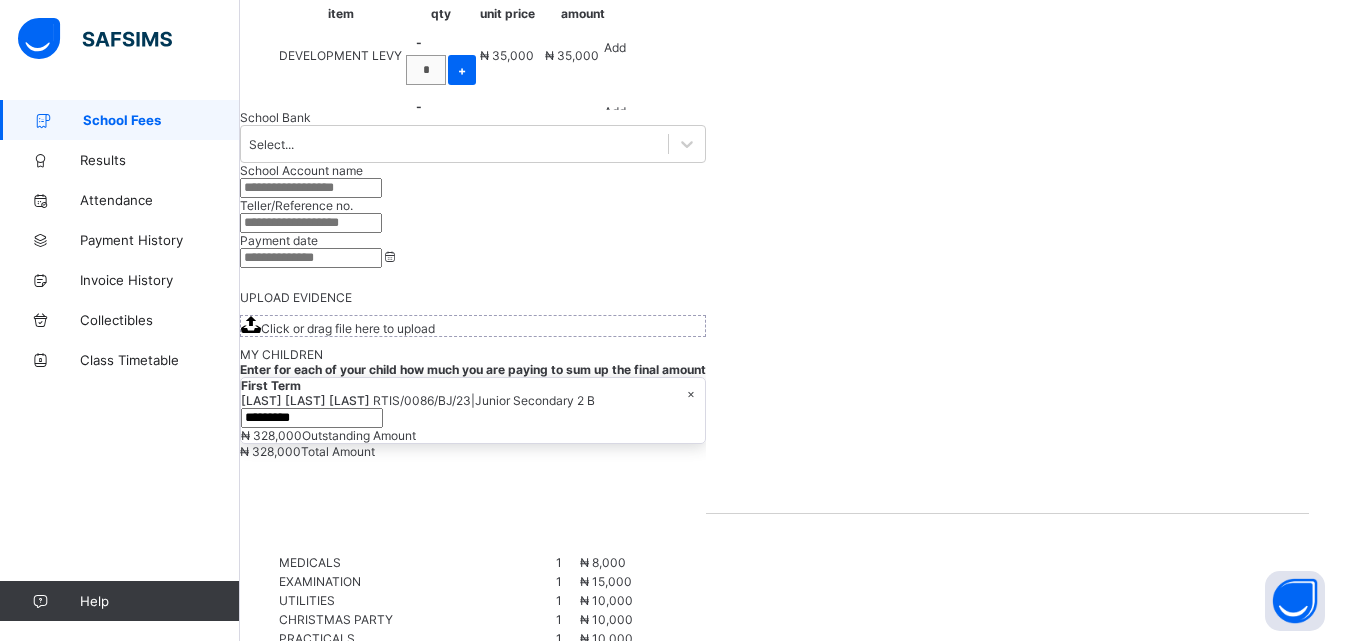 click on "-" at bounding box center (419, 106) 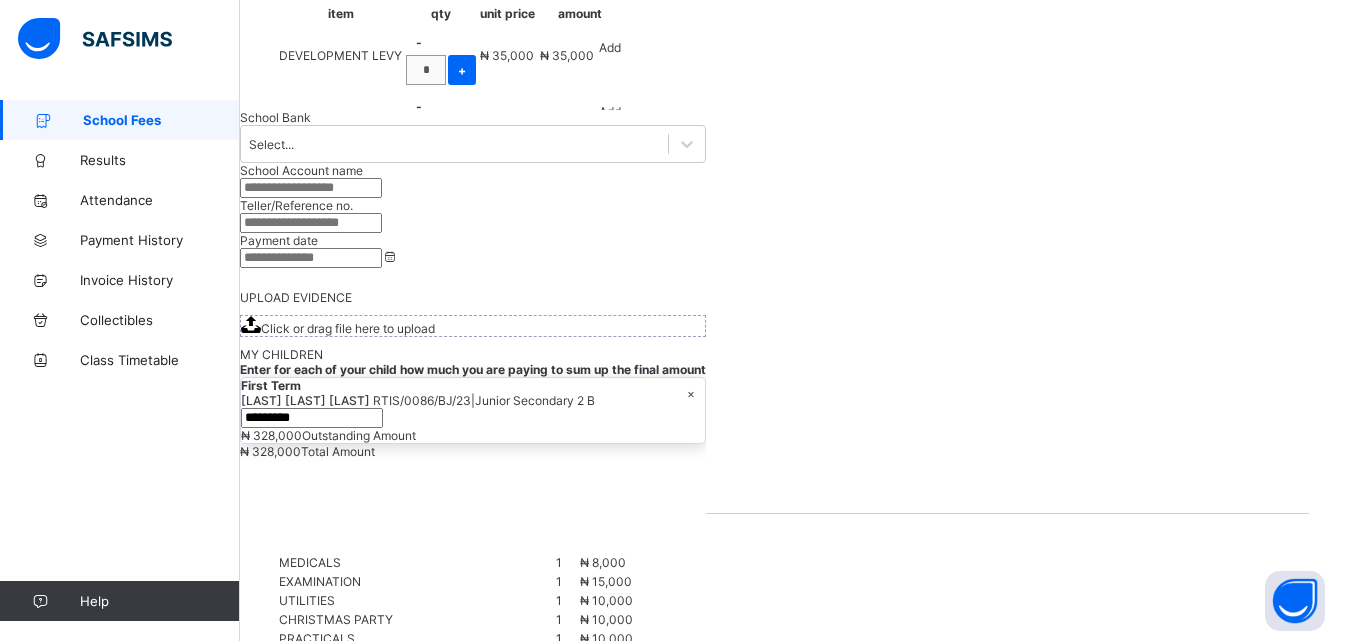 click on "Add" at bounding box center [610, 111] 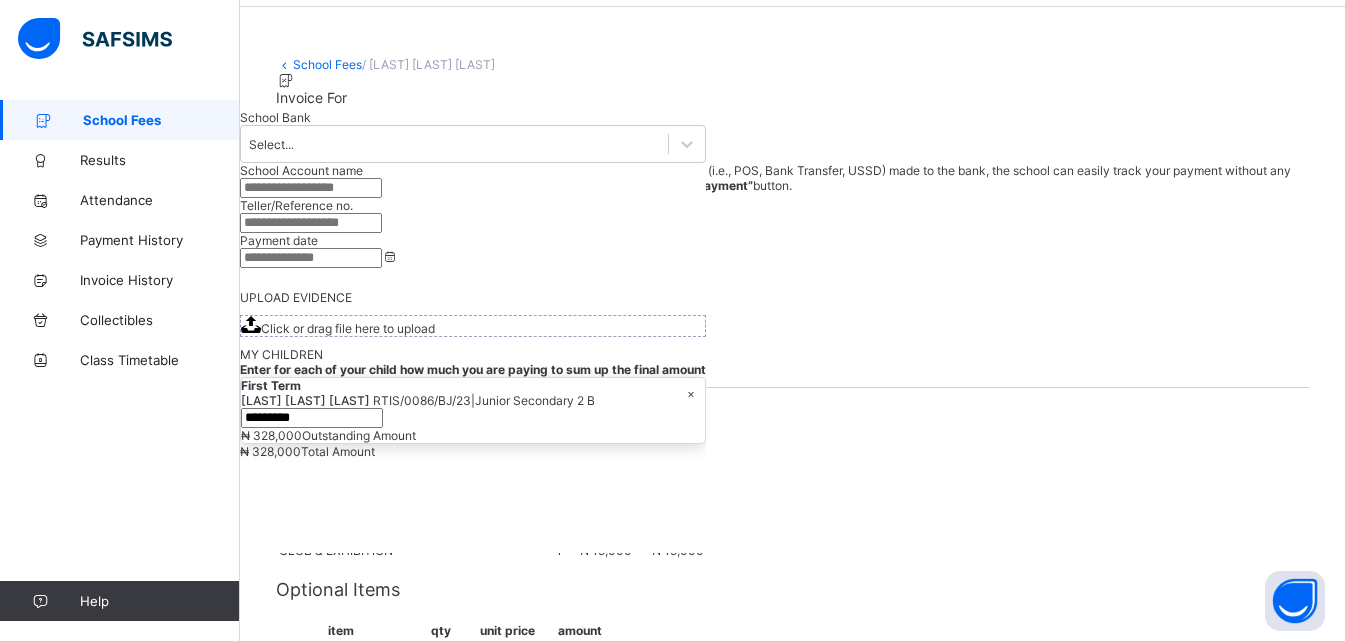 scroll, scrollTop: 0, scrollLeft: 0, axis: both 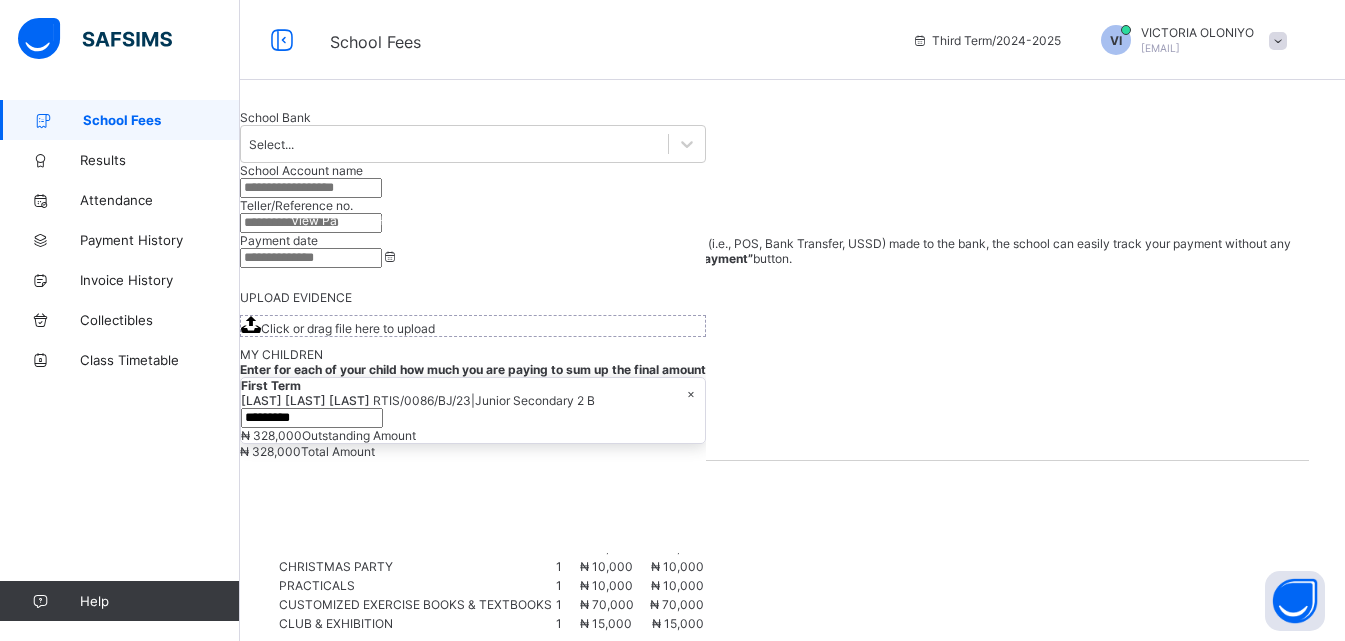 click on "Record Payment" at bounding box center (338, 282) 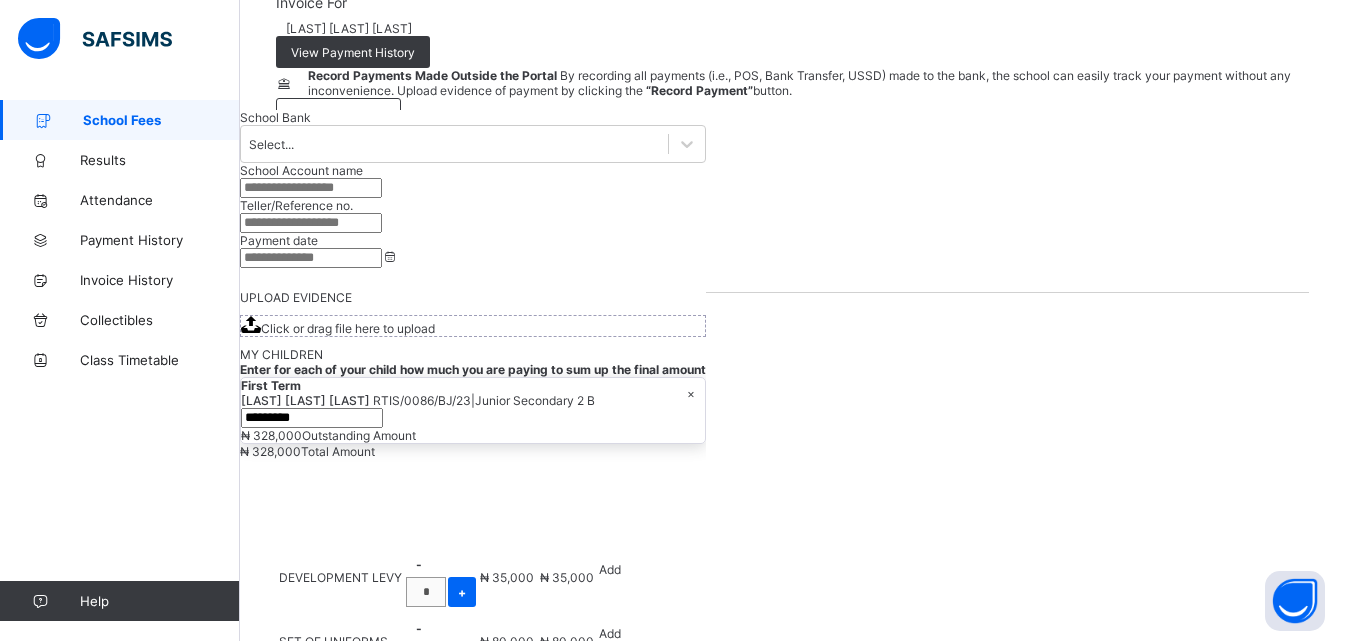 scroll, scrollTop: 90, scrollLeft: 0, axis: vertical 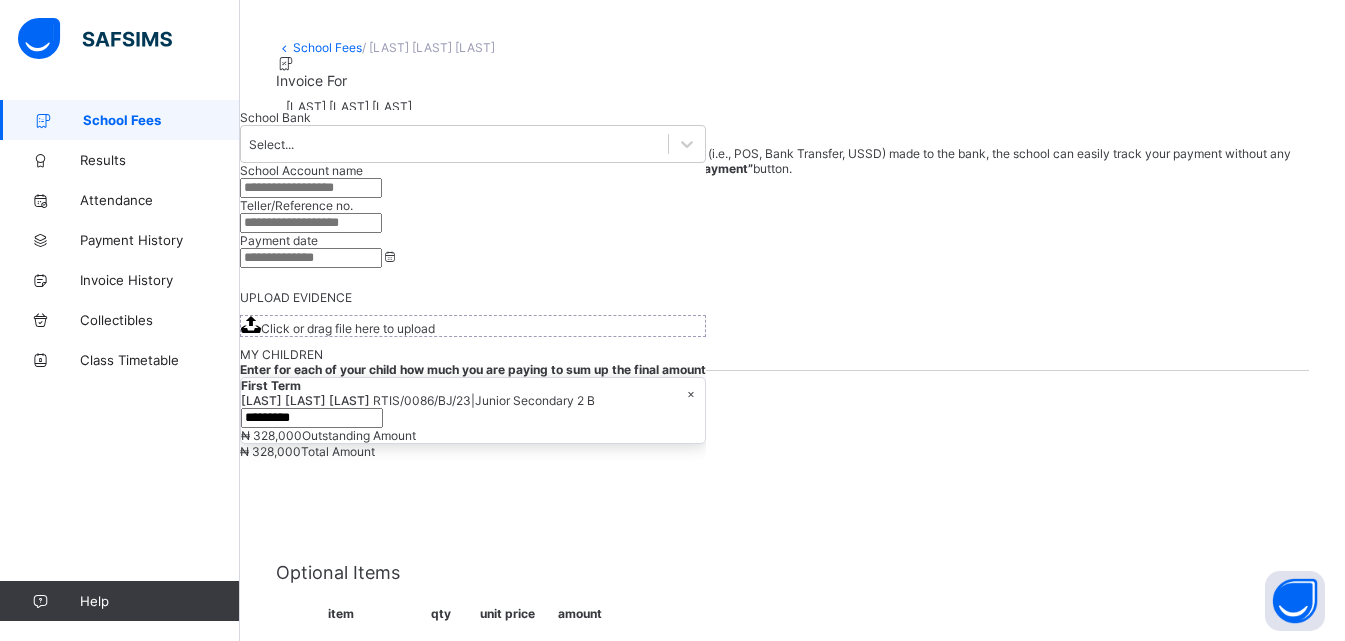 click on "View Payment History" at bounding box center (353, 130) 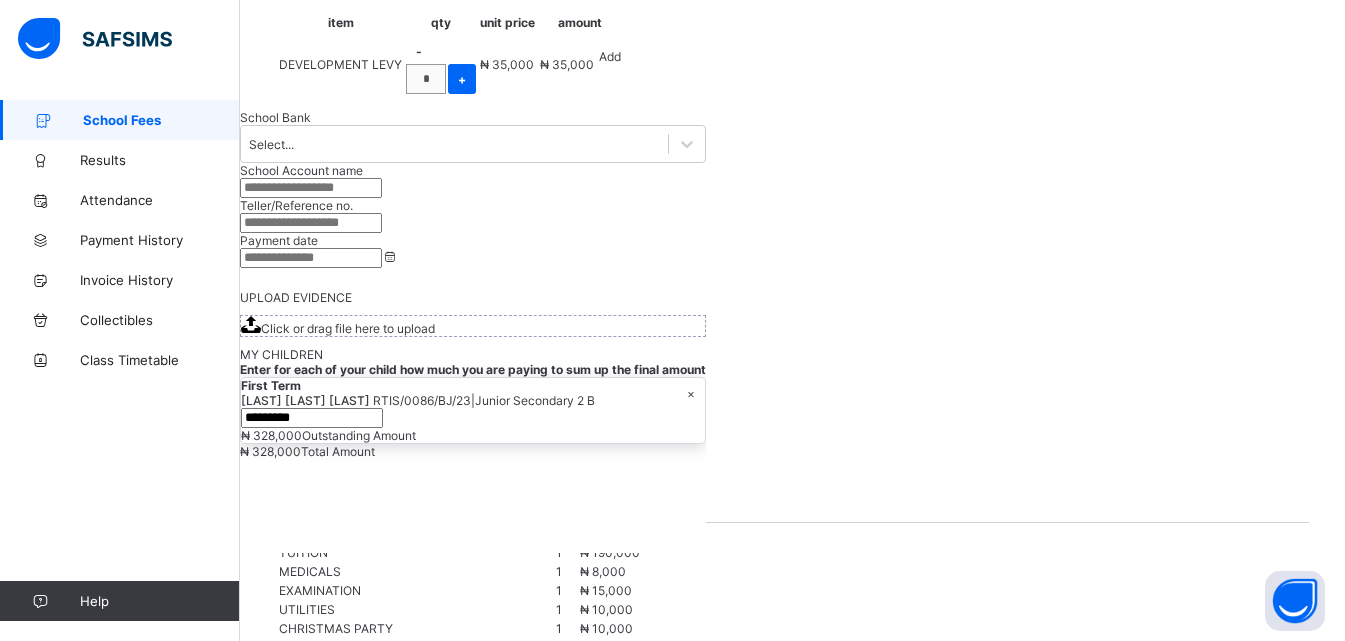 scroll, scrollTop: 690, scrollLeft: 0, axis: vertical 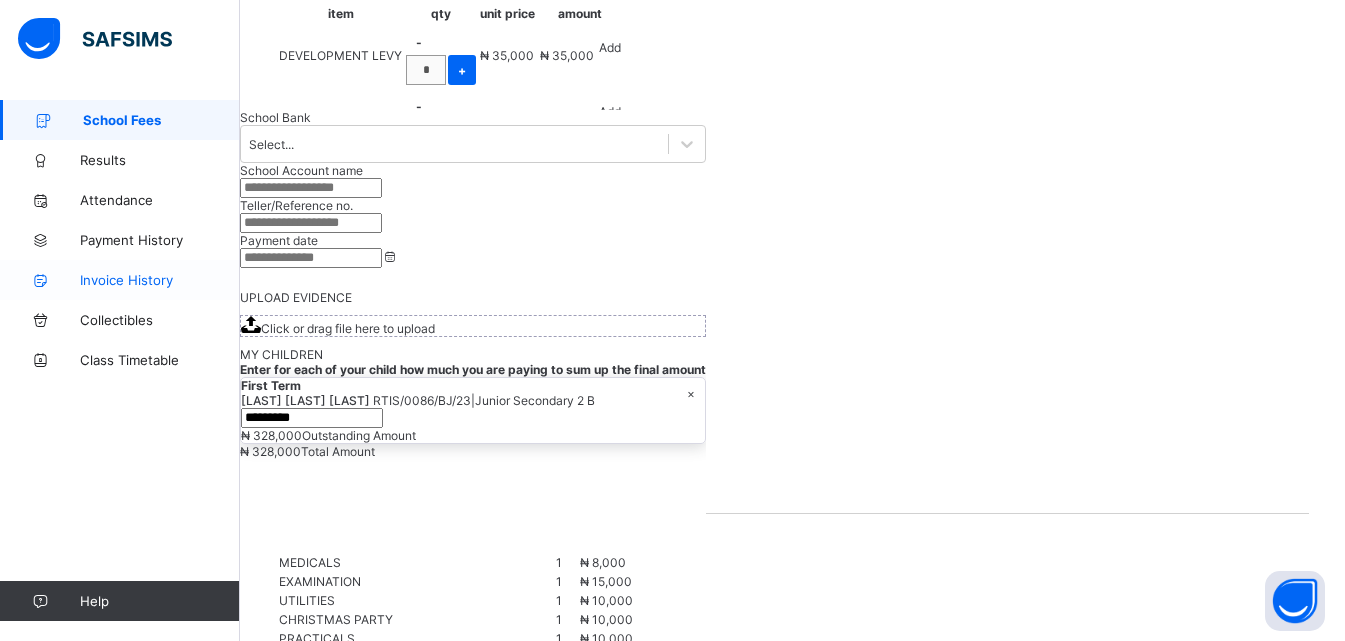 click on "Invoice History" at bounding box center (160, 280) 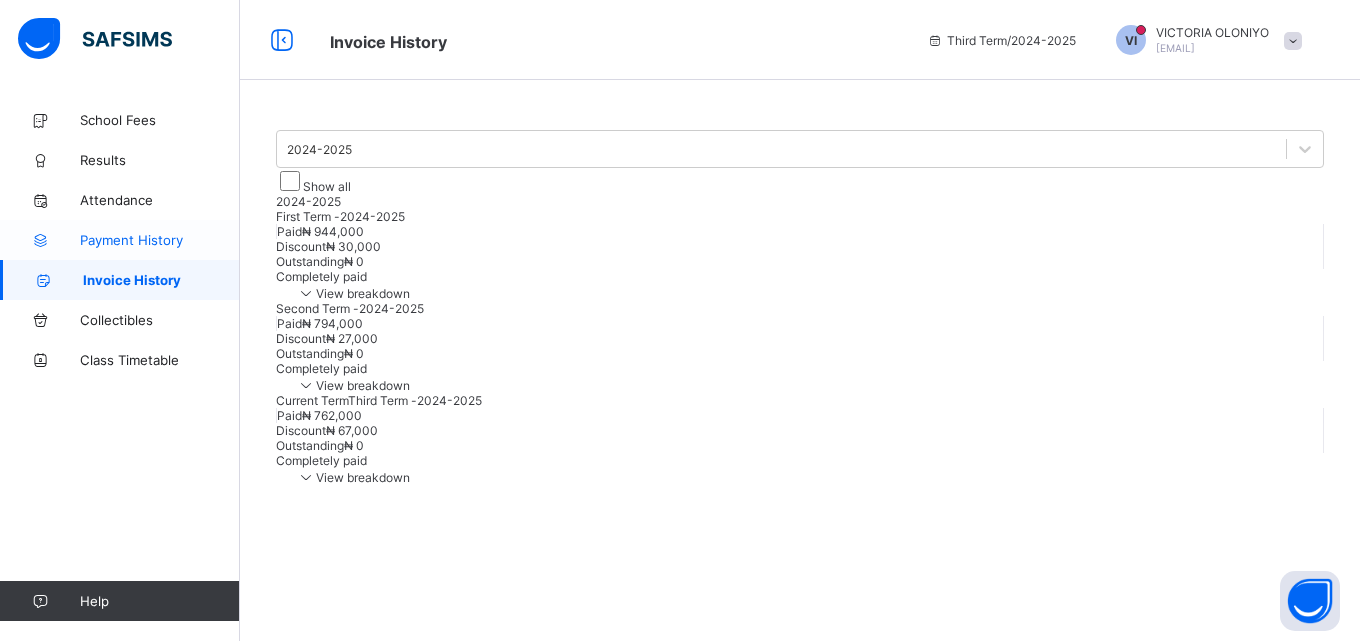 click on "Payment History" at bounding box center [160, 240] 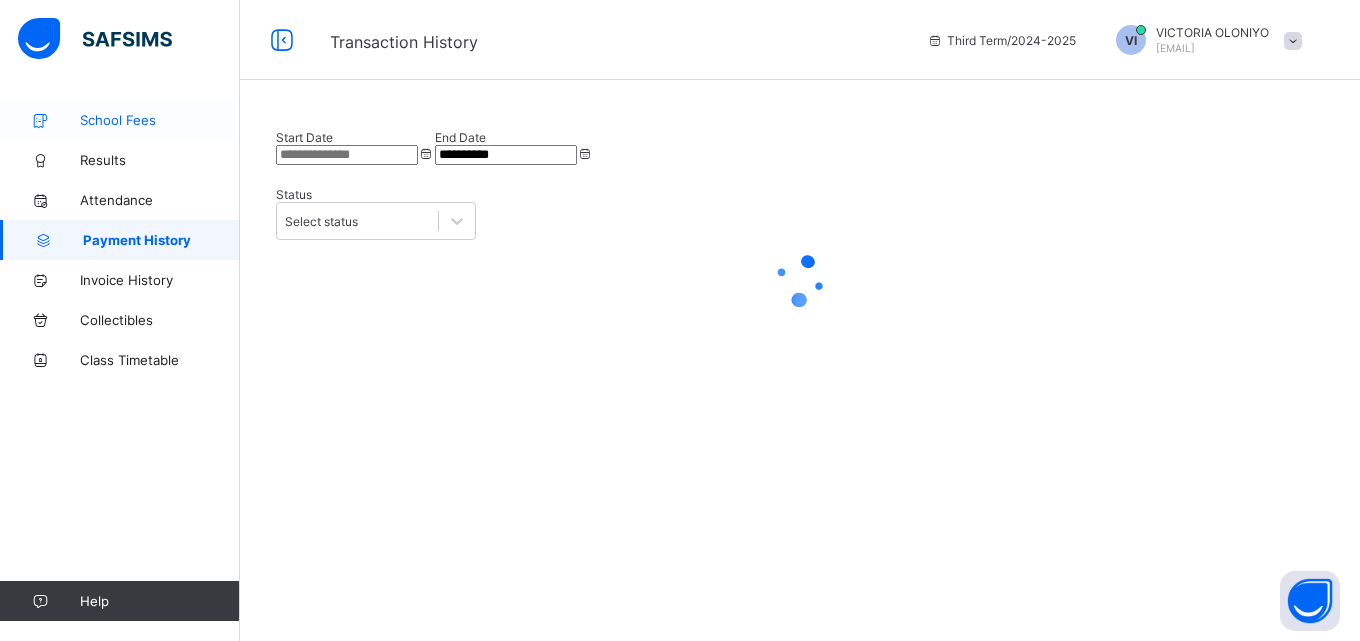 click on "School Fees" at bounding box center (160, 120) 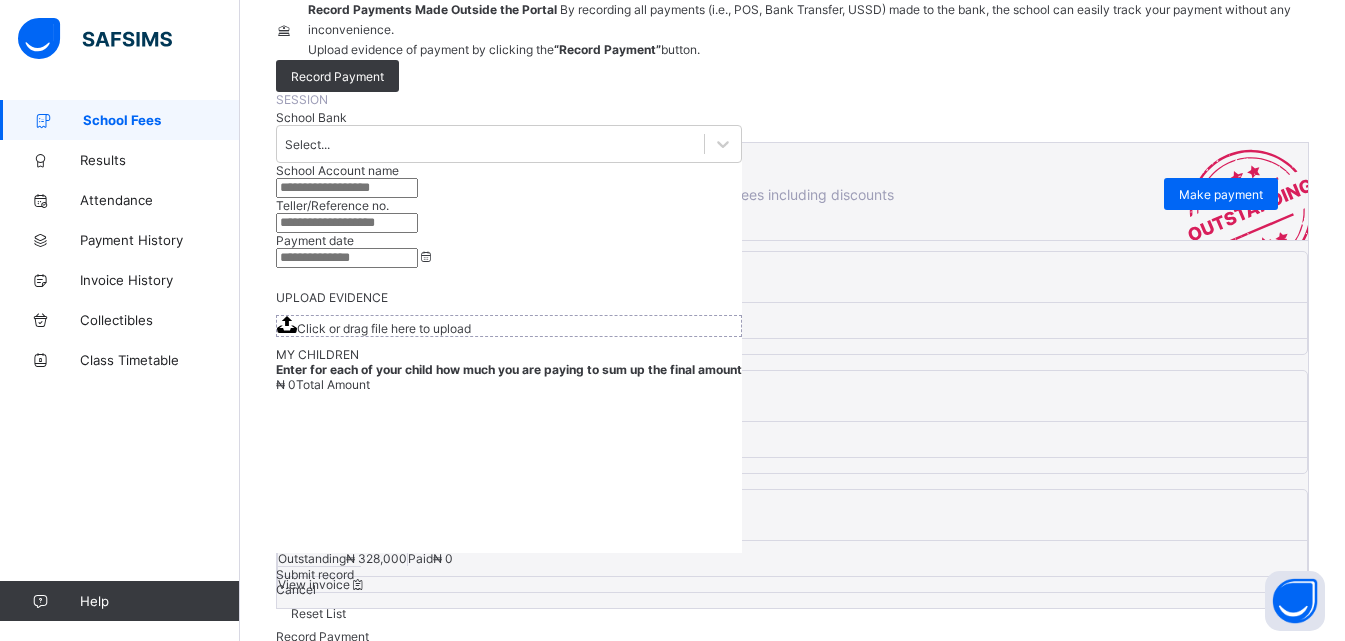 scroll, scrollTop: 209, scrollLeft: 0, axis: vertical 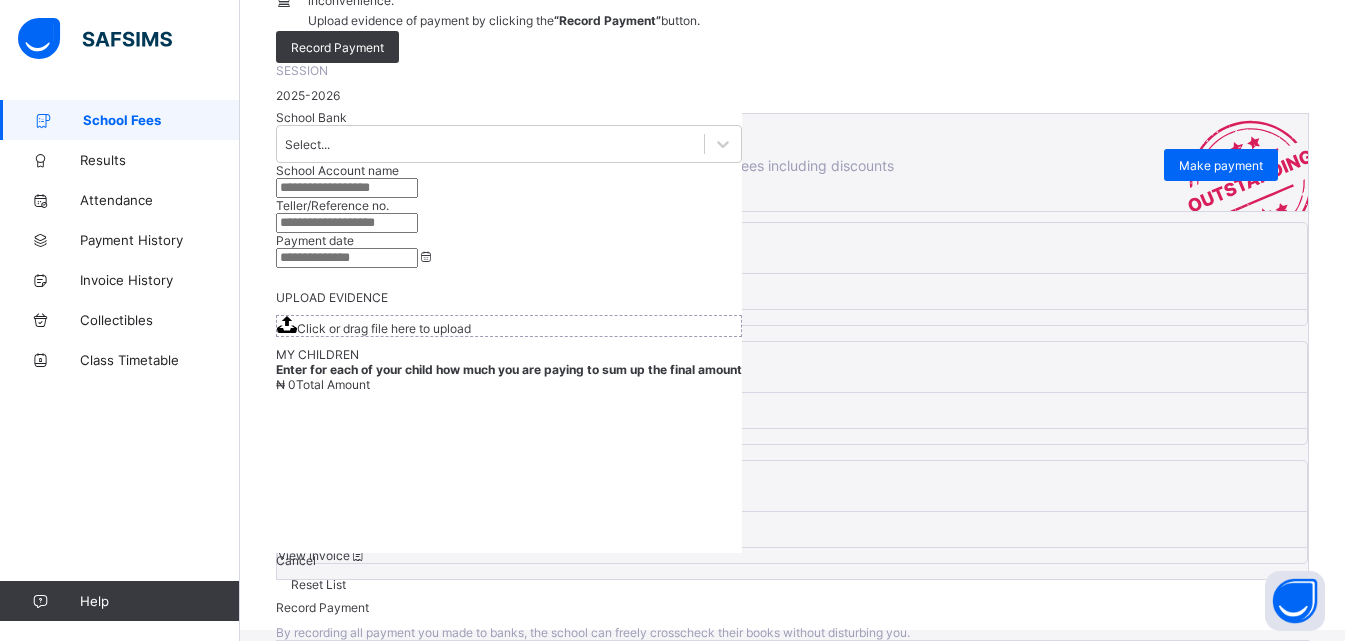 click on "View invoice" at bounding box center (322, 555) 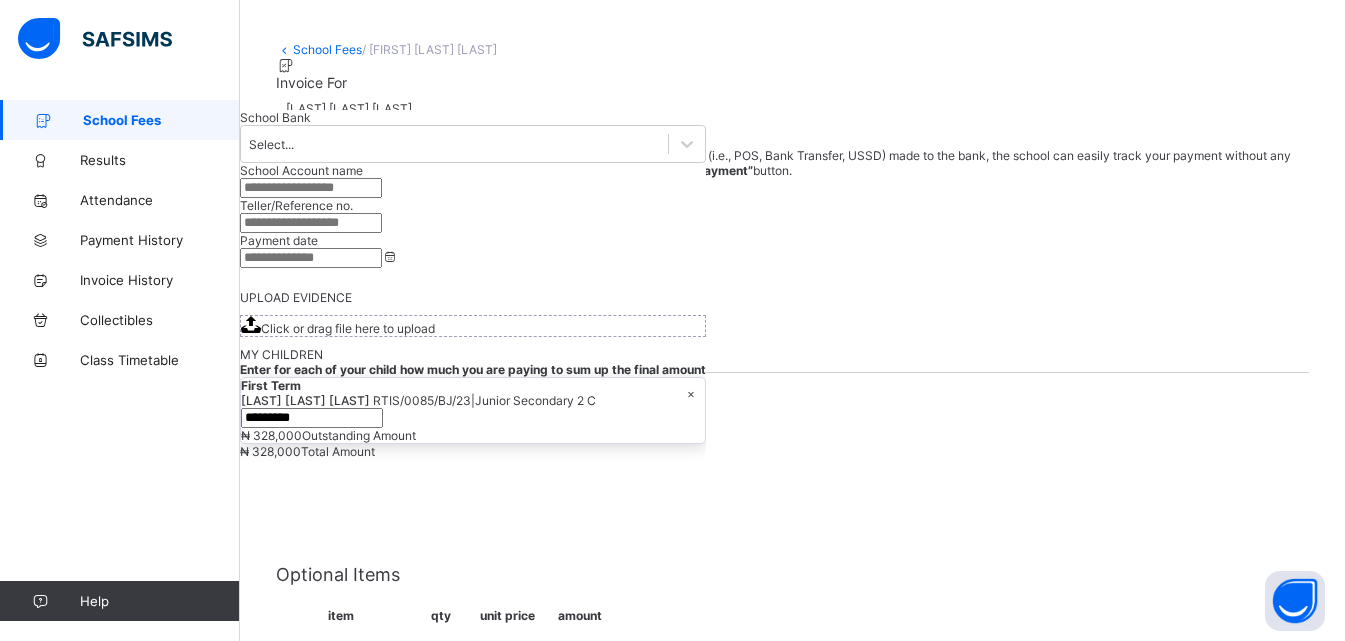 scroll, scrollTop: 0, scrollLeft: 0, axis: both 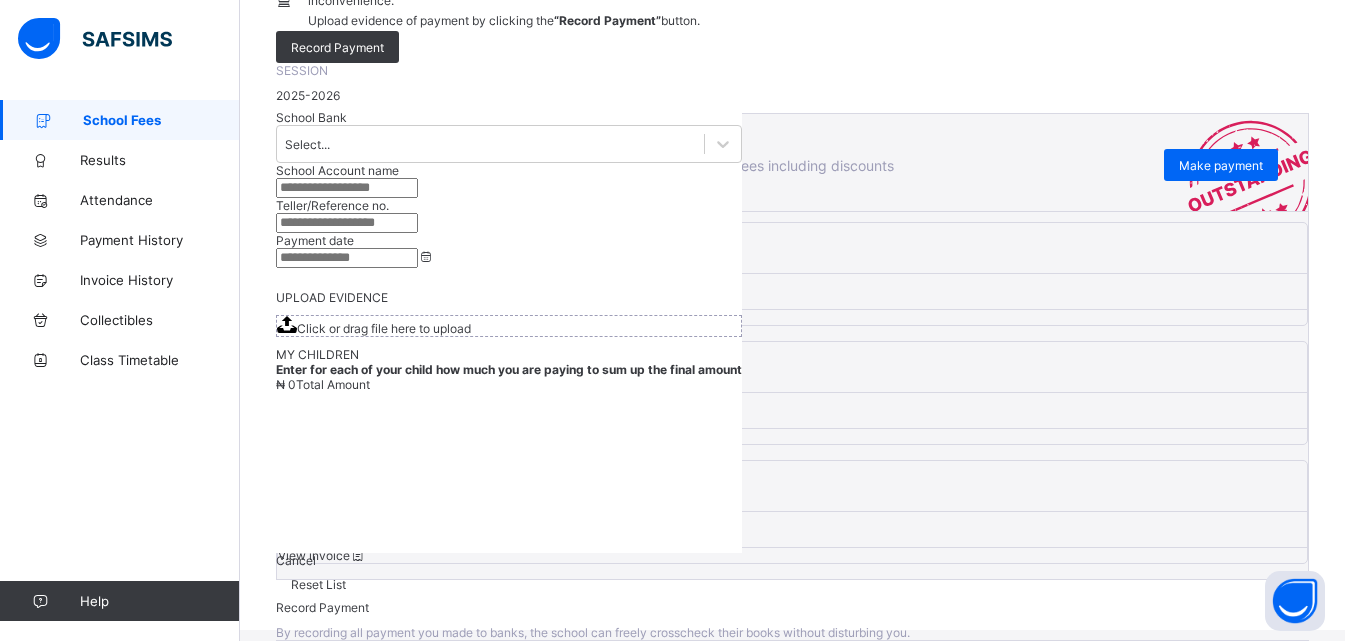 click on "View invoice" at bounding box center [322, 436] 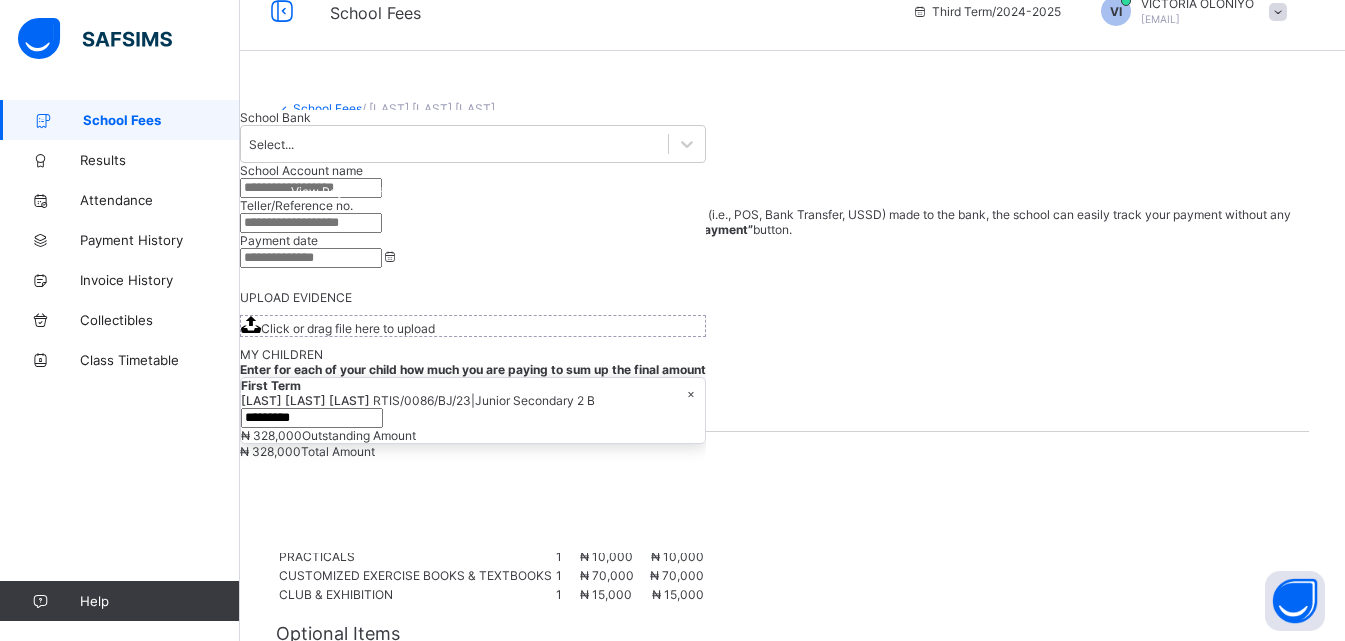 scroll, scrollTop: 0, scrollLeft: 0, axis: both 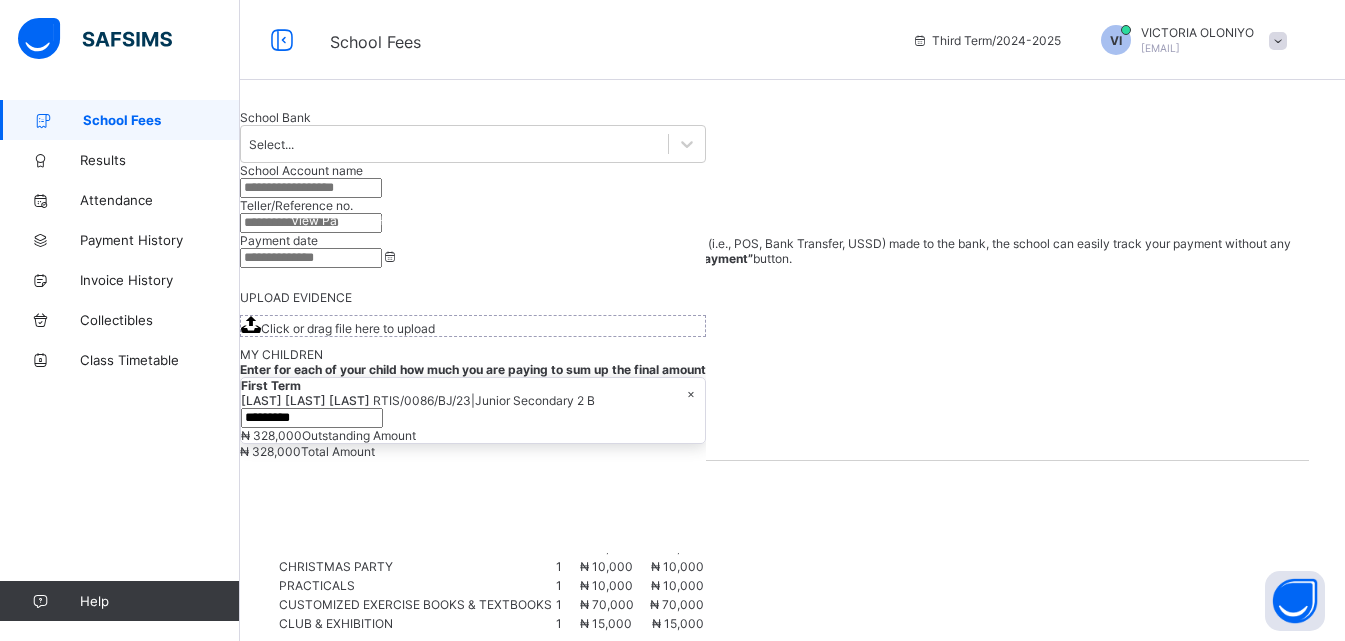click on "School Fees" at bounding box center (161, 120) 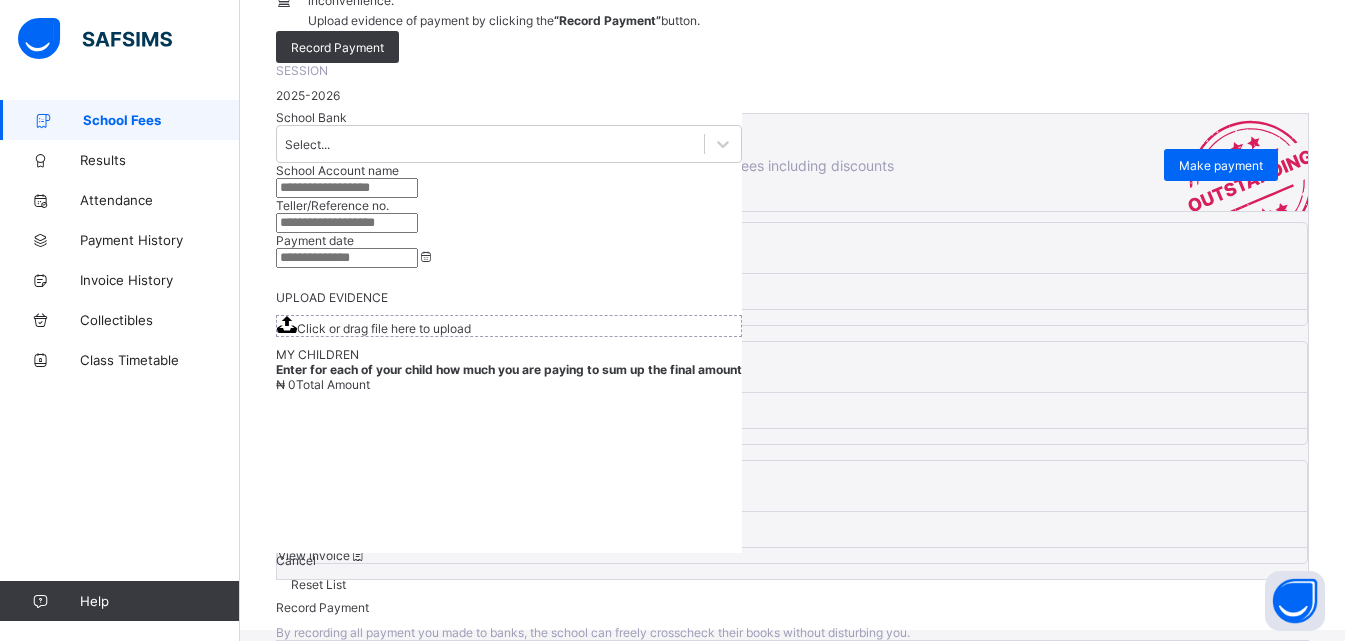scroll, scrollTop: 209, scrollLeft: 0, axis: vertical 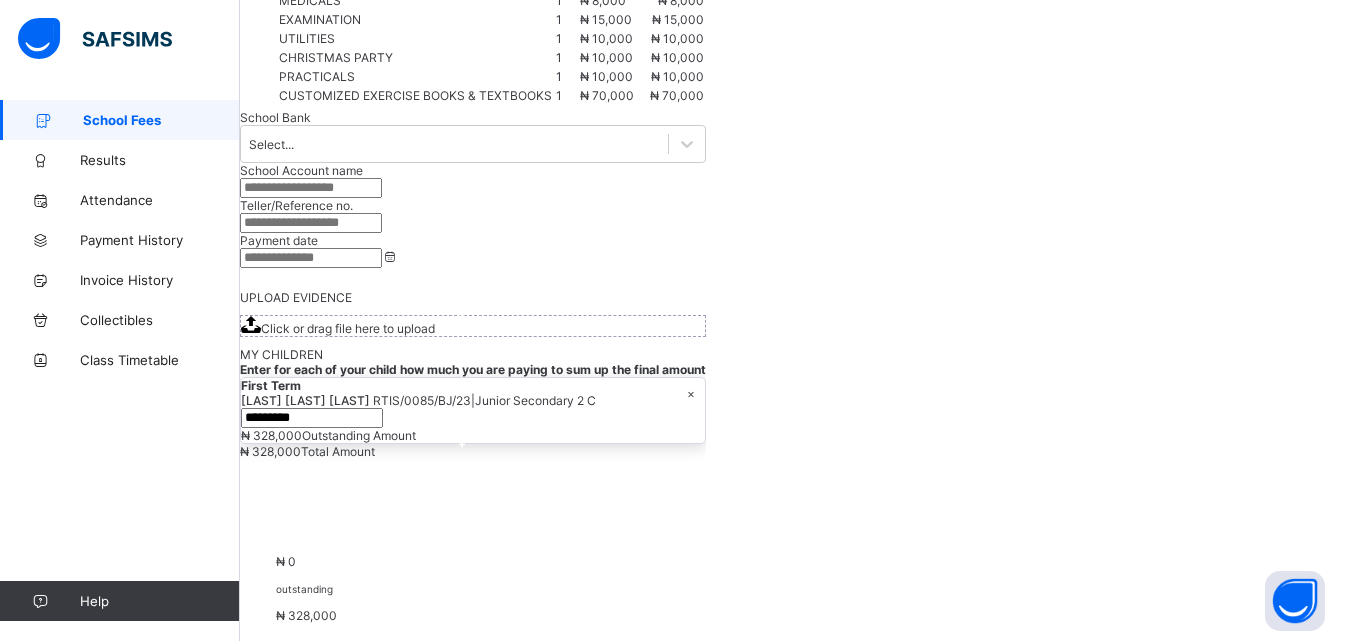 click on "+" at bounding box center [462, 443] 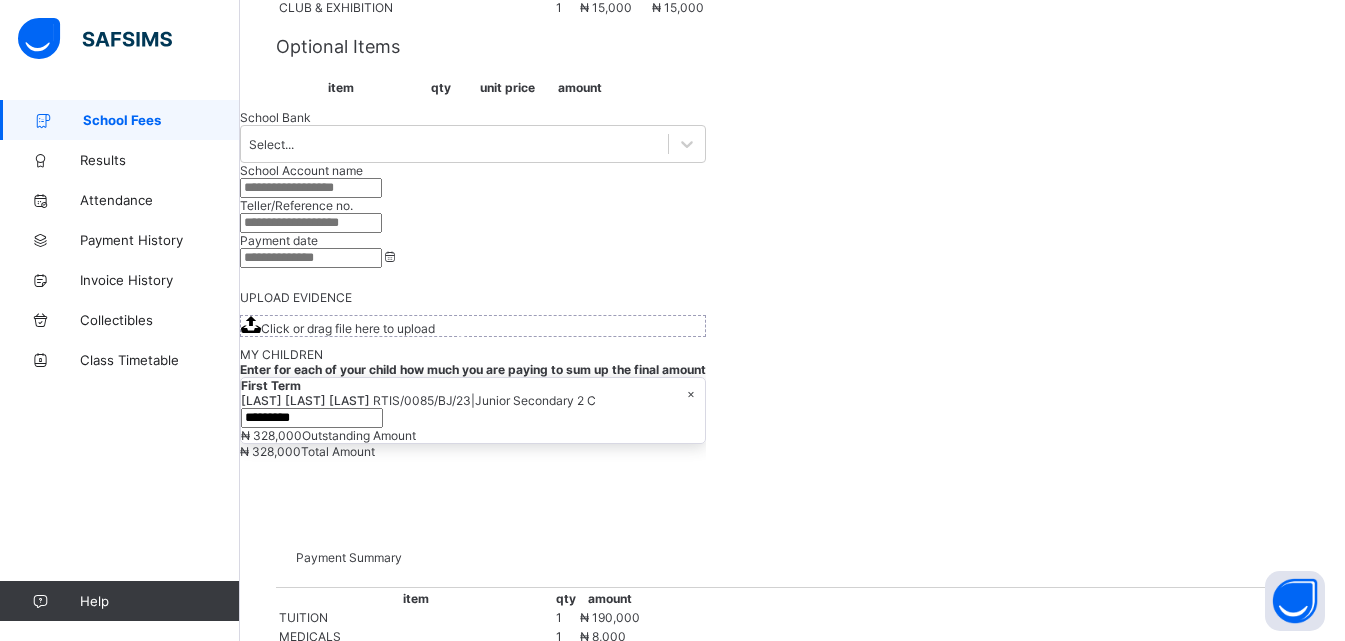 scroll, scrollTop: 690, scrollLeft: 0, axis: vertical 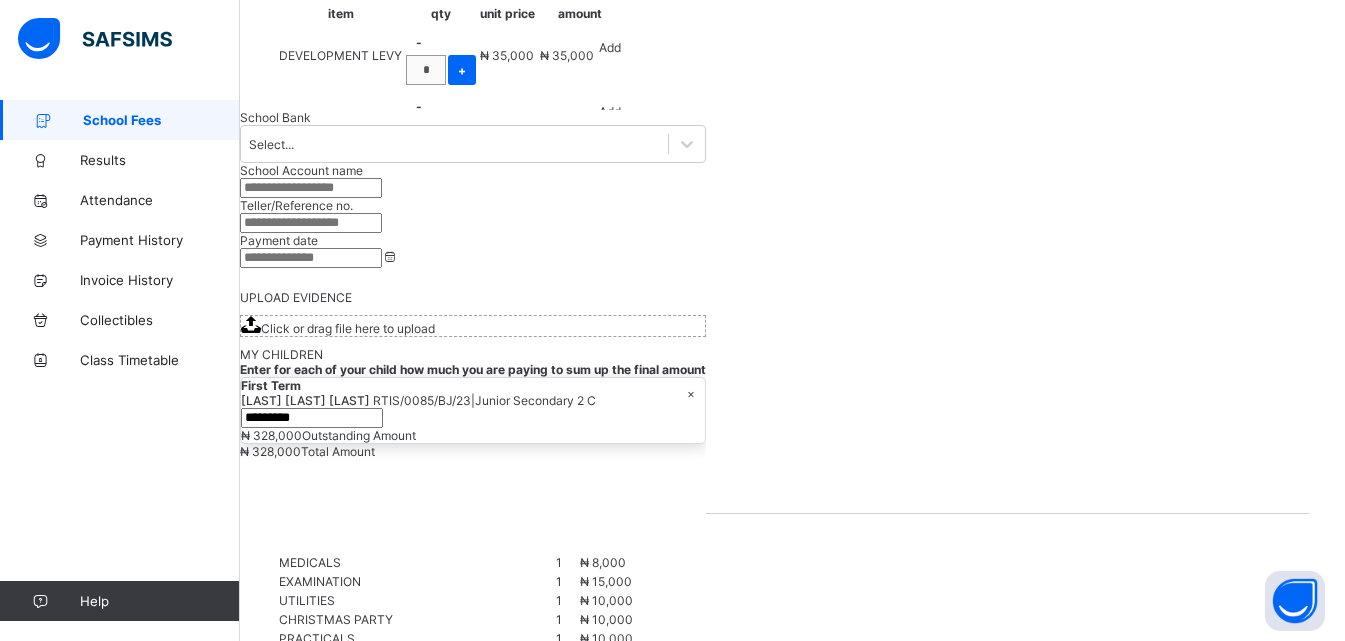 click at bounding box center [304, 936] 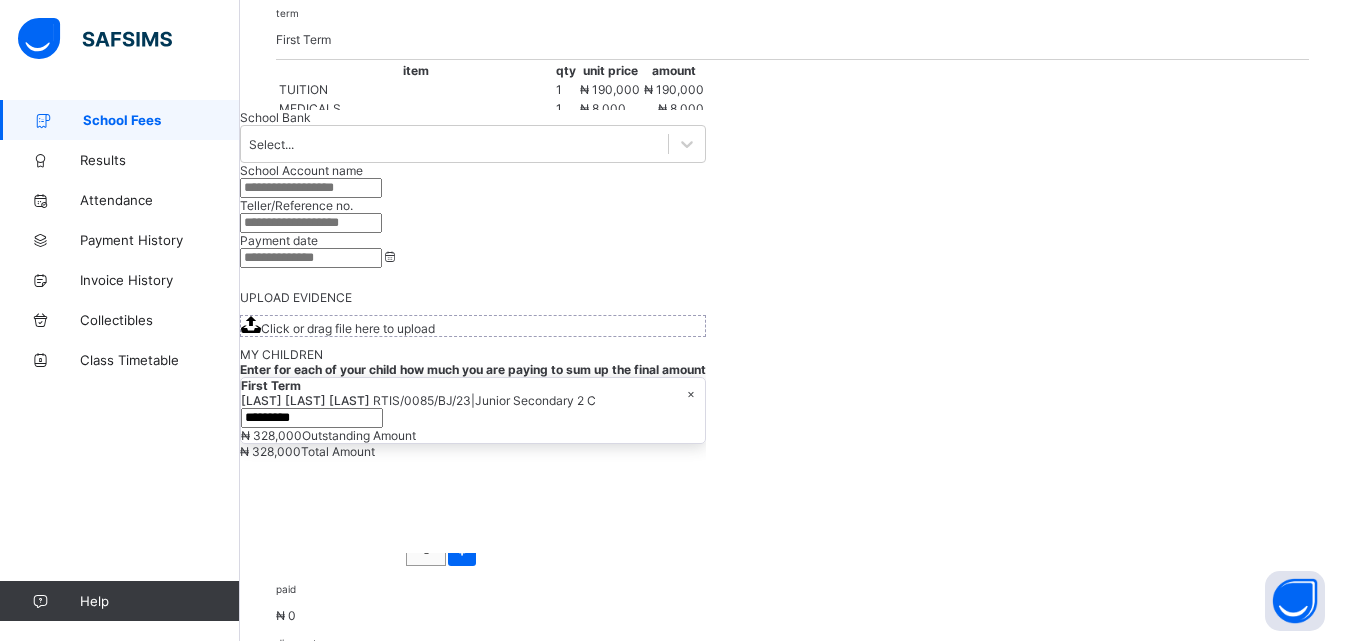 scroll, scrollTop: 390, scrollLeft: 0, axis: vertical 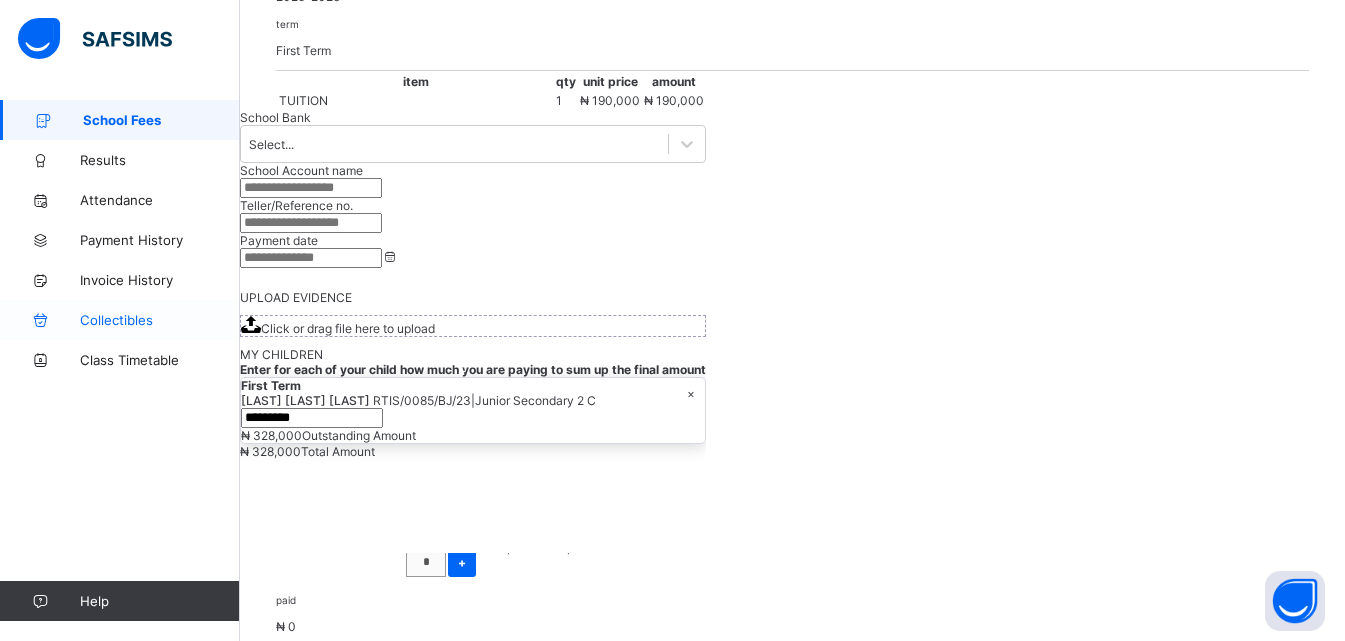 click on "Collectibles" at bounding box center [160, 320] 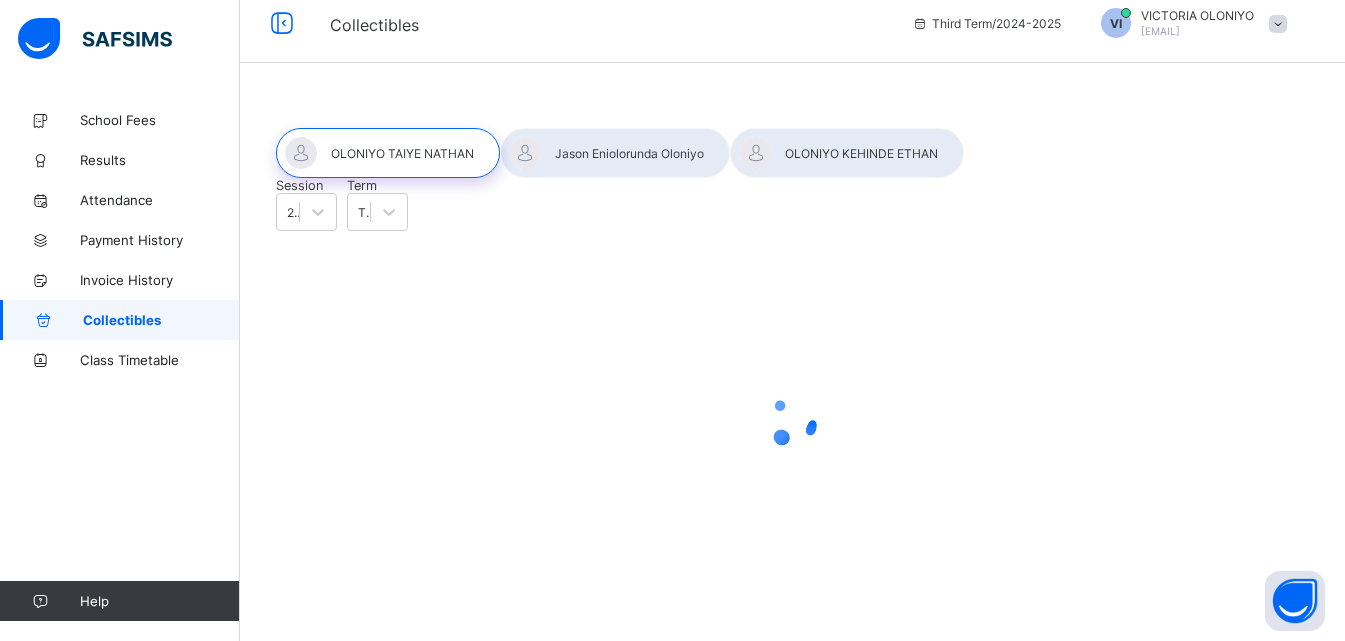 scroll, scrollTop: 0, scrollLeft: 0, axis: both 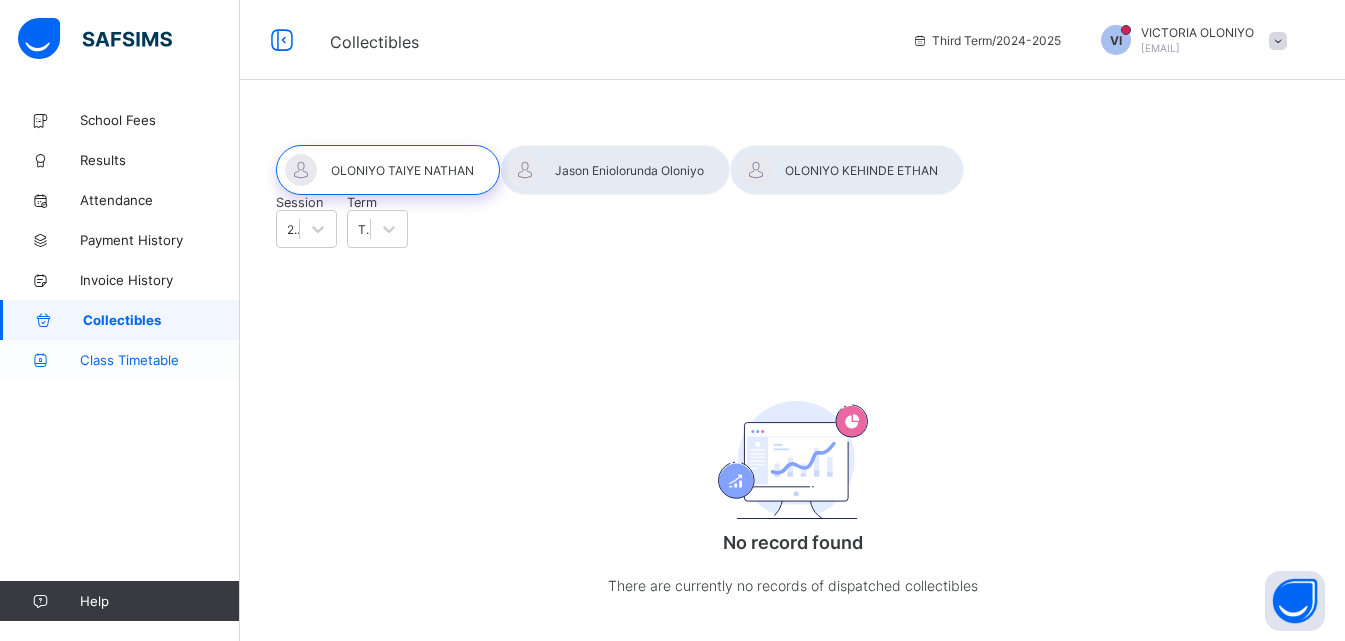 click on "Class Timetable" at bounding box center (160, 360) 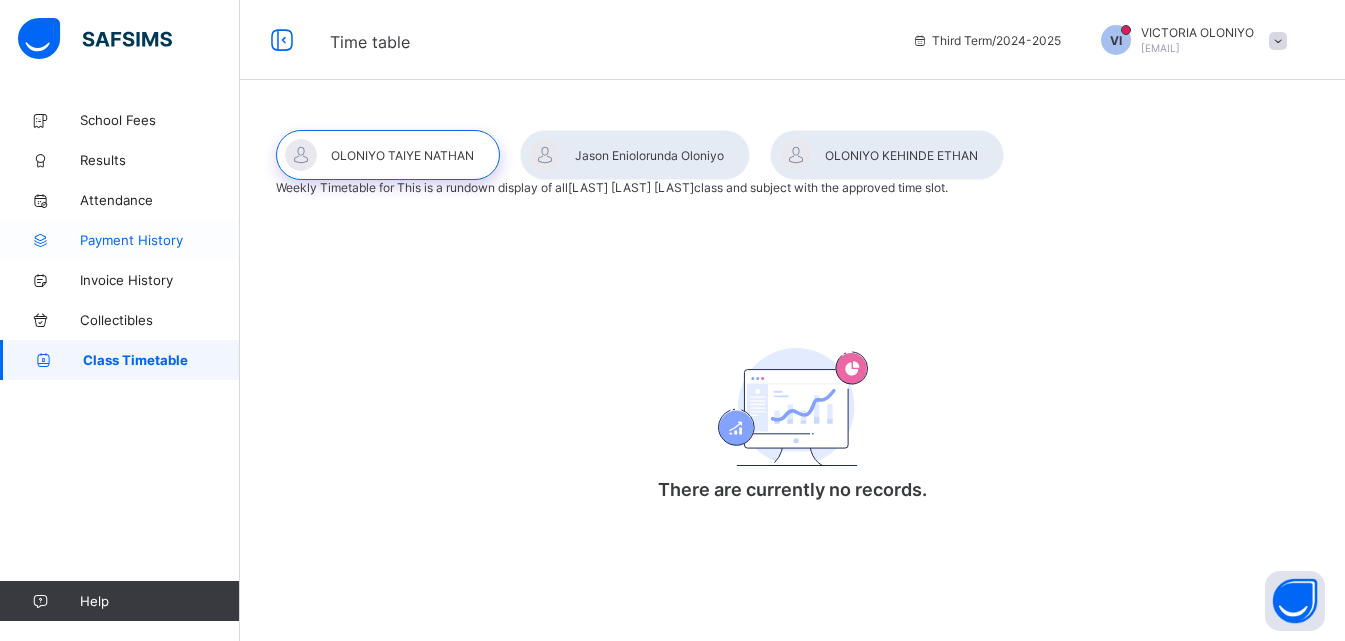 click on "Payment History" at bounding box center (160, 240) 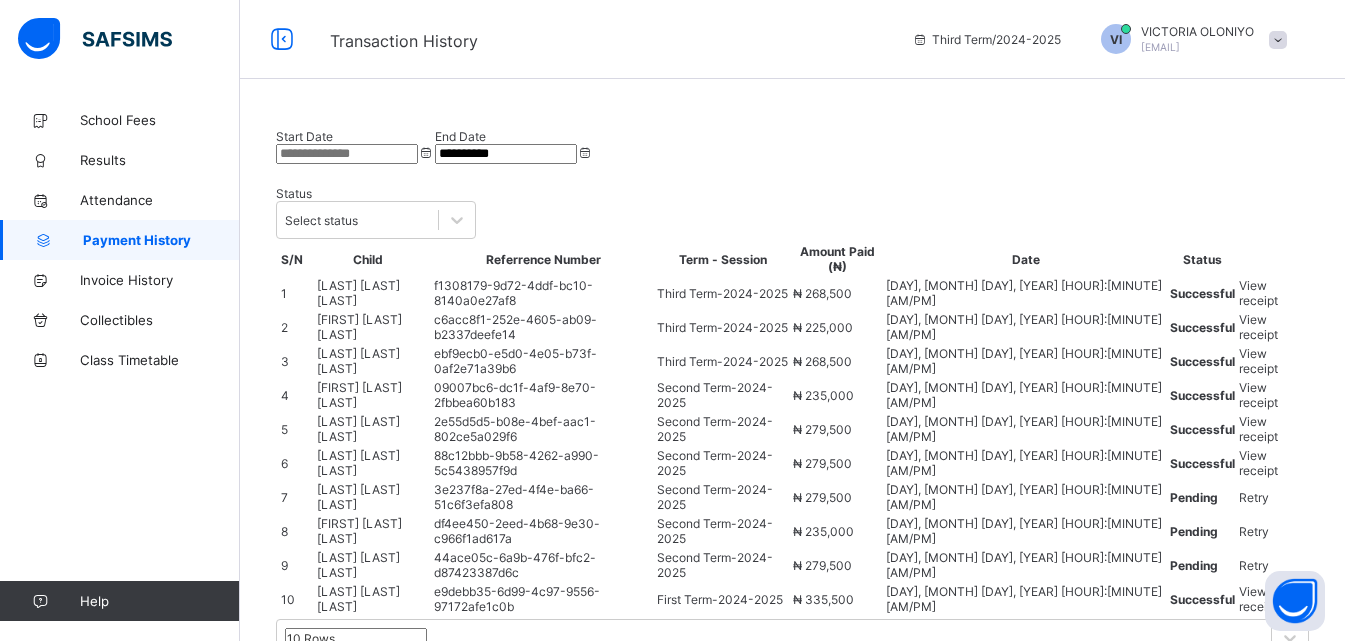scroll, scrollTop: 0, scrollLeft: 0, axis: both 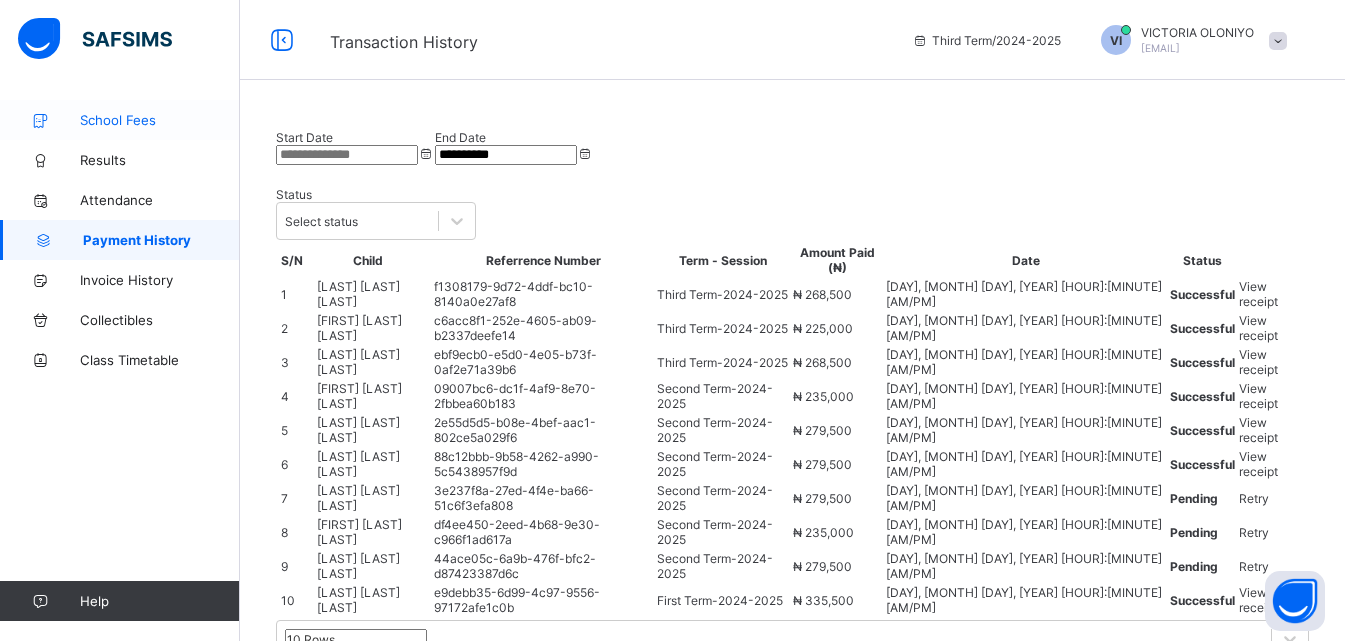 click on "School Fees" at bounding box center (120, 120) 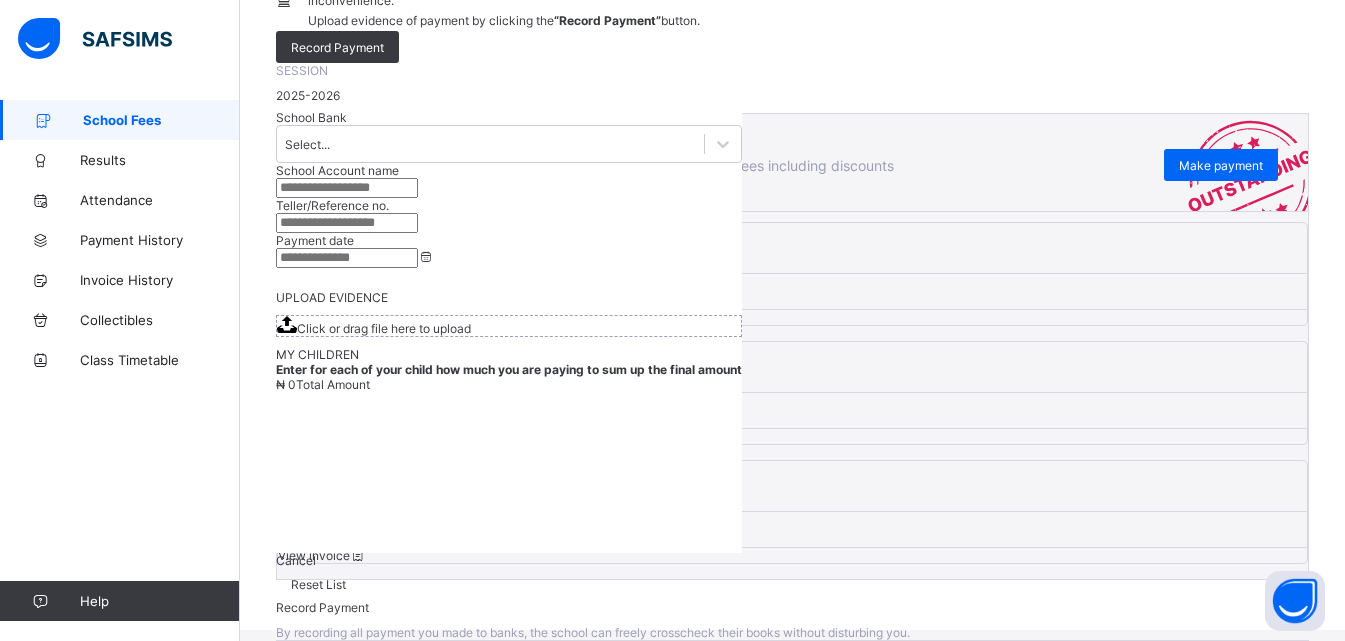scroll, scrollTop: 209, scrollLeft: 0, axis: vertical 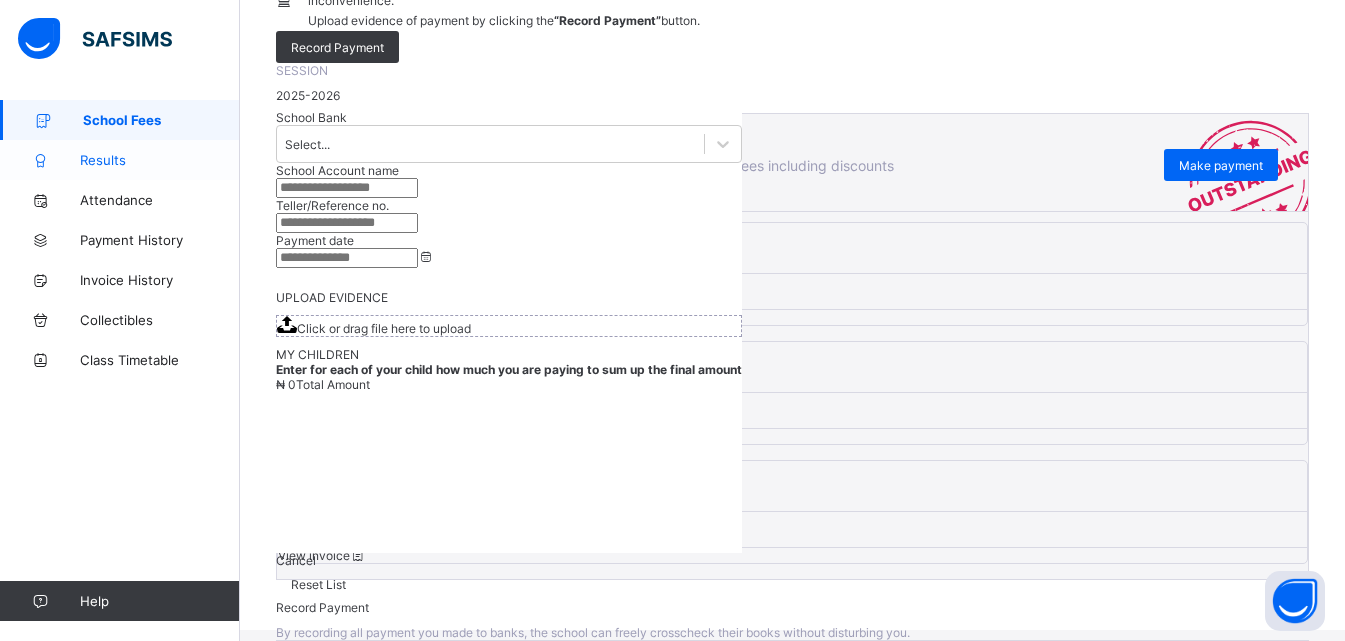 click on "Results" at bounding box center (160, 160) 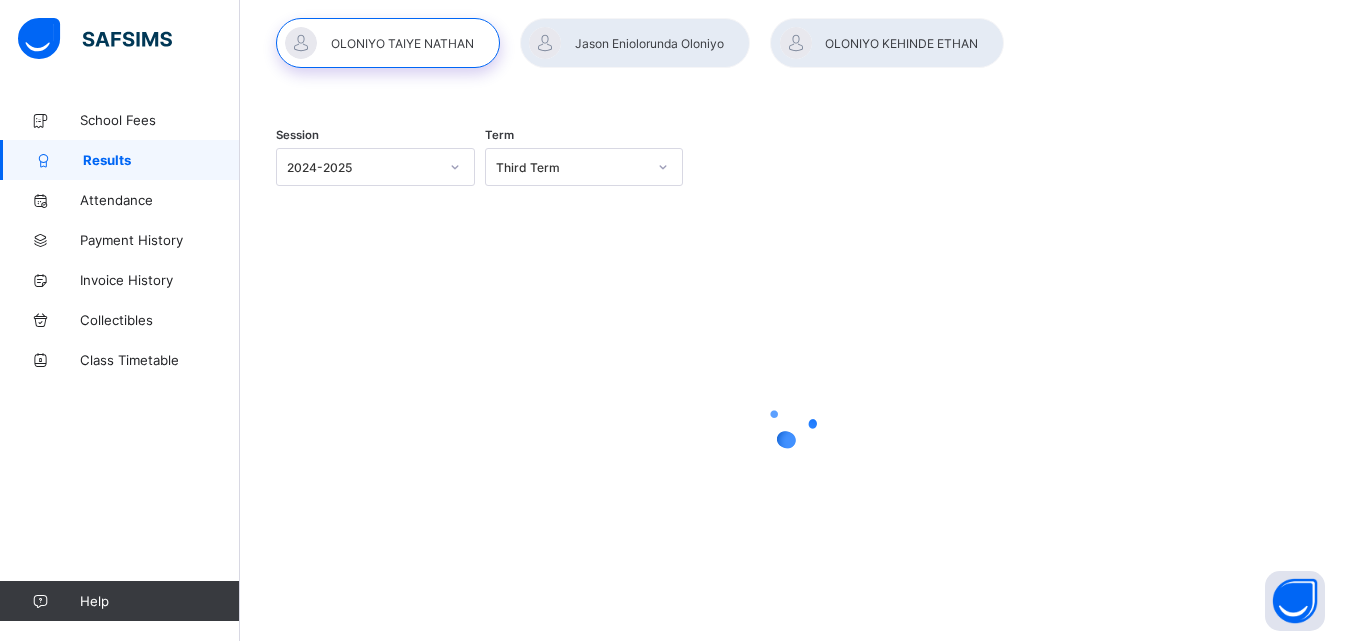 scroll, scrollTop: 112, scrollLeft: 0, axis: vertical 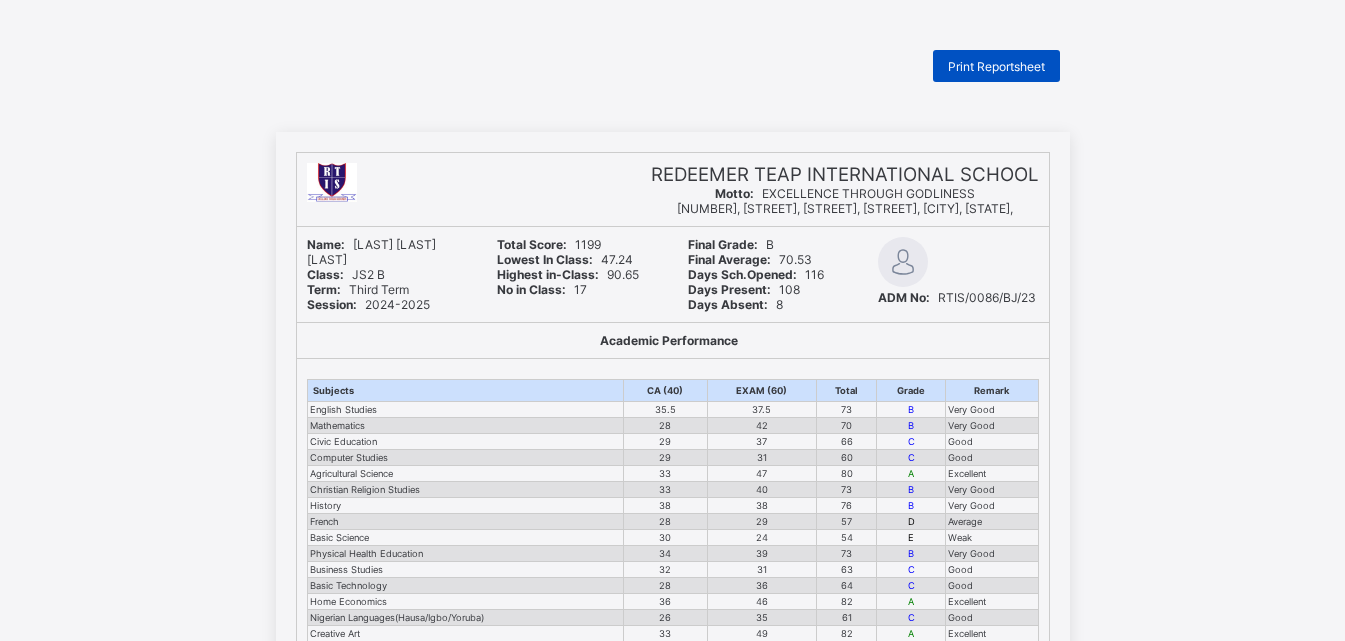 click on "Print Reportsheet" at bounding box center (996, 66) 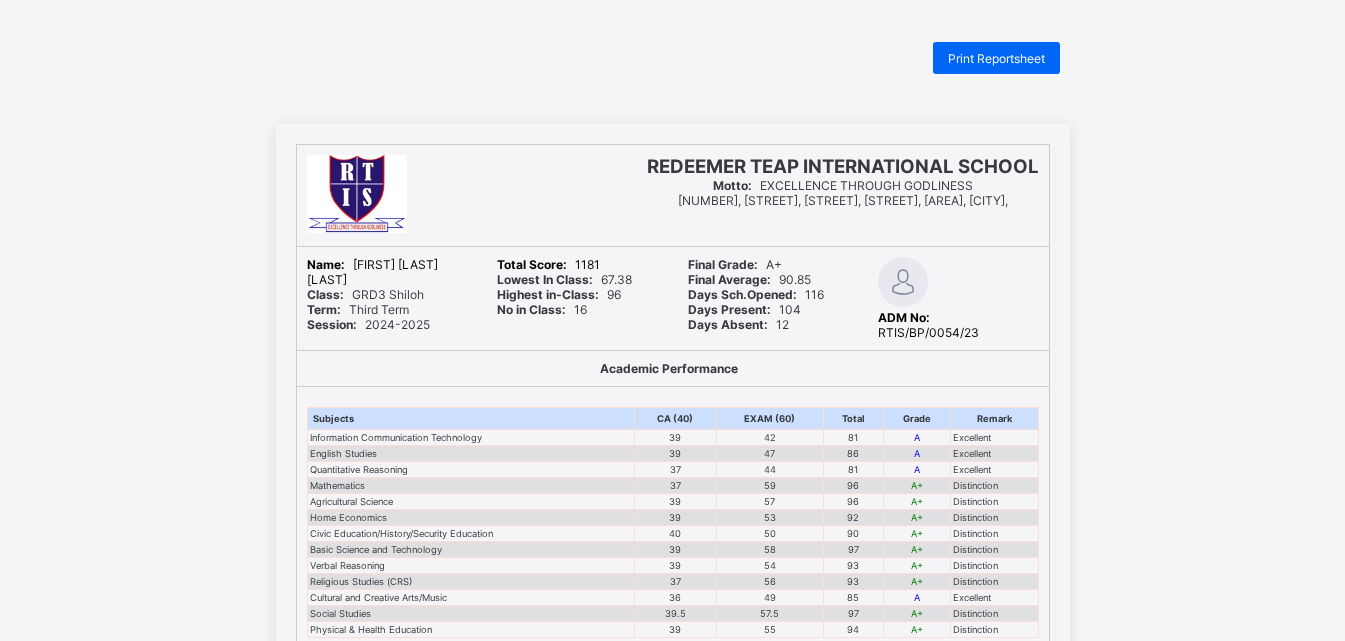 scroll, scrollTop: 0, scrollLeft: 0, axis: both 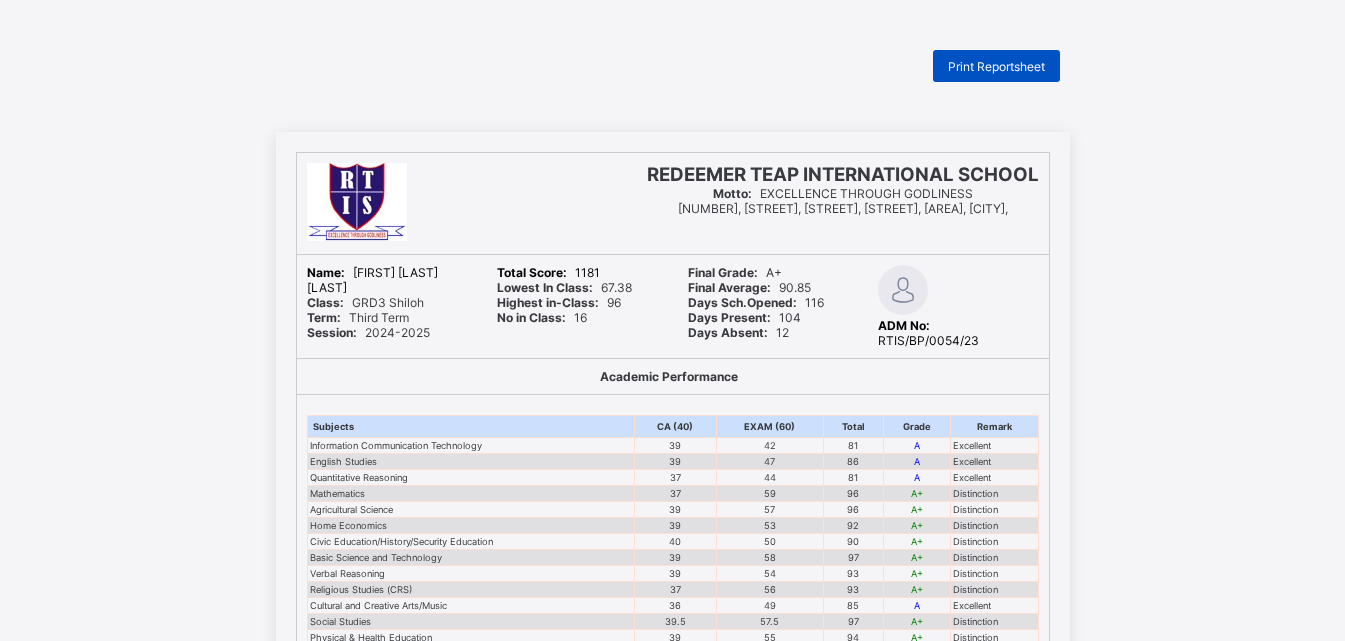 click on "Print Reportsheet" at bounding box center [996, 66] 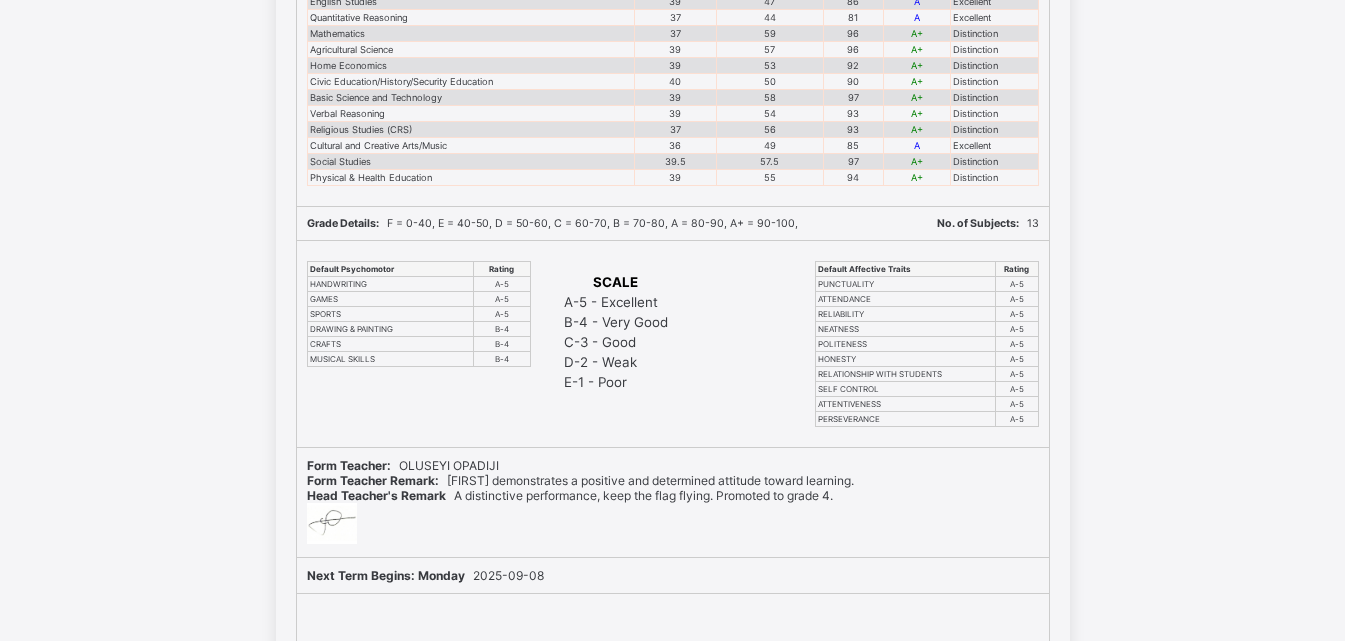 scroll, scrollTop: 500, scrollLeft: 0, axis: vertical 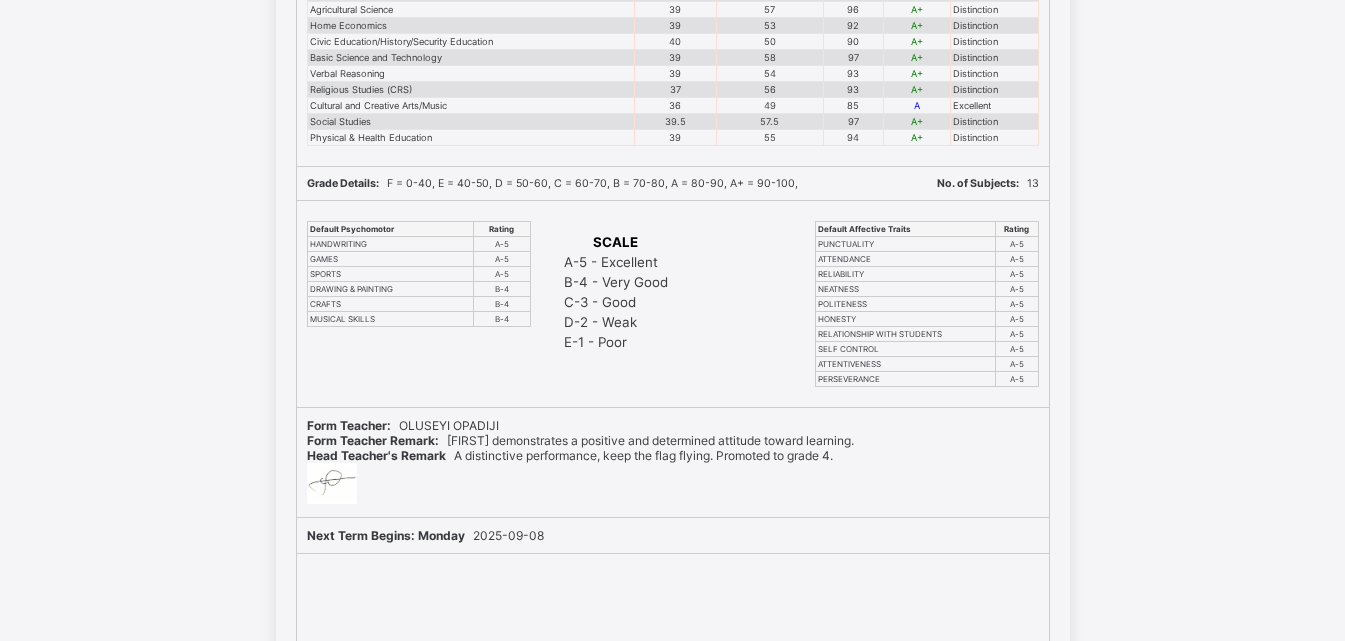 click on "REDEEMER TEAP INTERNATIONAL SCHOOL Motto:  EXCELLENCE THROUGH GODLINESS 45, DAMATURU CRESCENT, OFF KABO CRESCENT, OFF AHMADU BELLO WAY, GARKI II, ABUJA.,  Name: Jason Eniolorunda Oloniyo Class: GRD3 Shiloh Term: Third Term Session: 2024-2025 Total Score: 1181 Lowest In Class: 67.38 Highest in-Class: 96 No in Class: 16 Final Grade: A+ Final Average: 90.85 Days Sch.Opened: 116 Days Present: 104 Days Absent: 12 ADM No: RTIS/BP/0054/23 Academic Performance   Subjects CA (40) EXAM (60) Total Grade Remark Information Communication Technology 39 42 81 A Excellent English Studies 39 47 86 A Excellent Quantitative Reasoning 37 44 81 A Excellent Mathematics 37 59 96 A+ Distinction Agricultural Science 39 57 96 A+ Distinction Home Economics 39 53 92 A+ Distinction Civic Education/History/Security Education 40 50 90 A+ Distinction Basic Science and Technology 39 58 97 A+ Distinction Verbal Reasoning 39 54 93 A+ Distinction Religious Studies (CRS) 37 56 93 A+ Distinction Cultural and Creative Arts/Music 36 49 85 A 39.5 97" at bounding box center [672, 187] 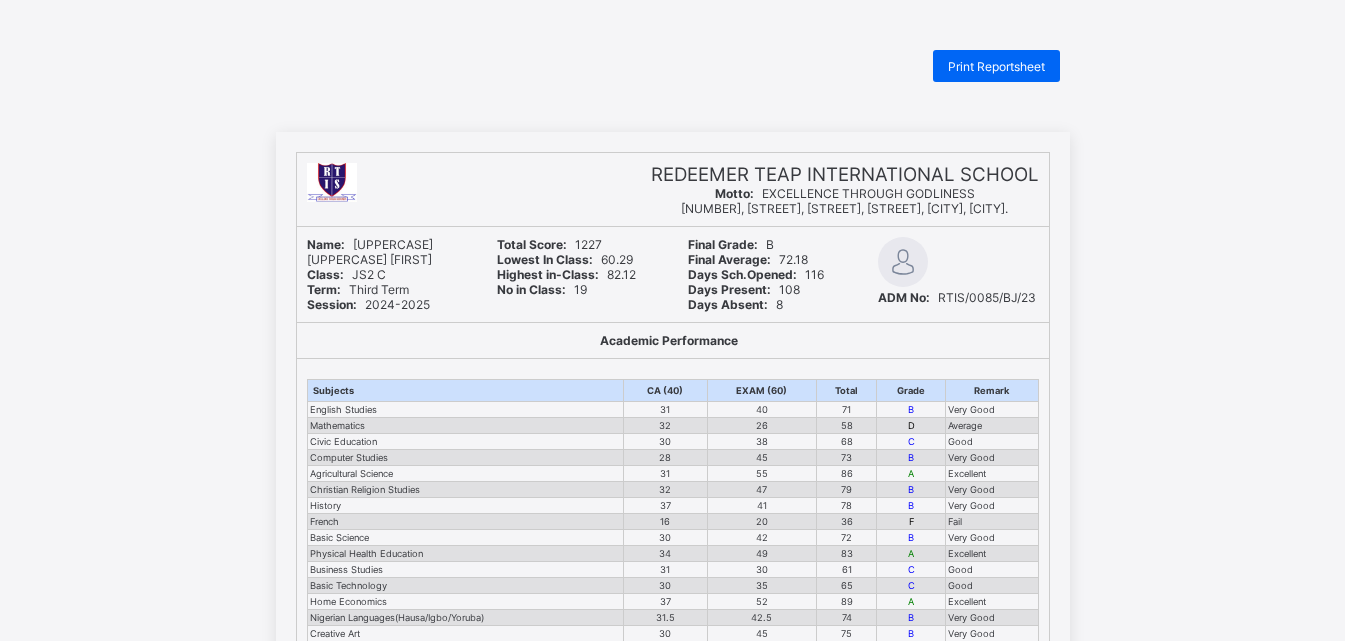 scroll, scrollTop: 0, scrollLeft: 0, axis: both 